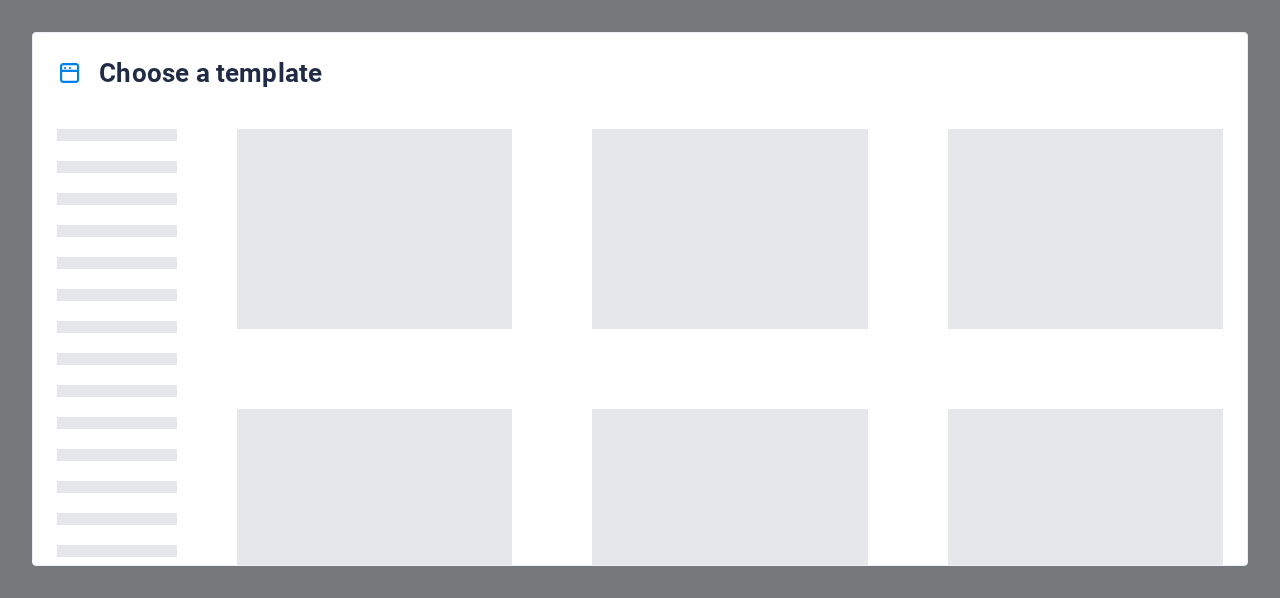 scroll, scrollTop: 0, scrollLeft: 0, axis: both 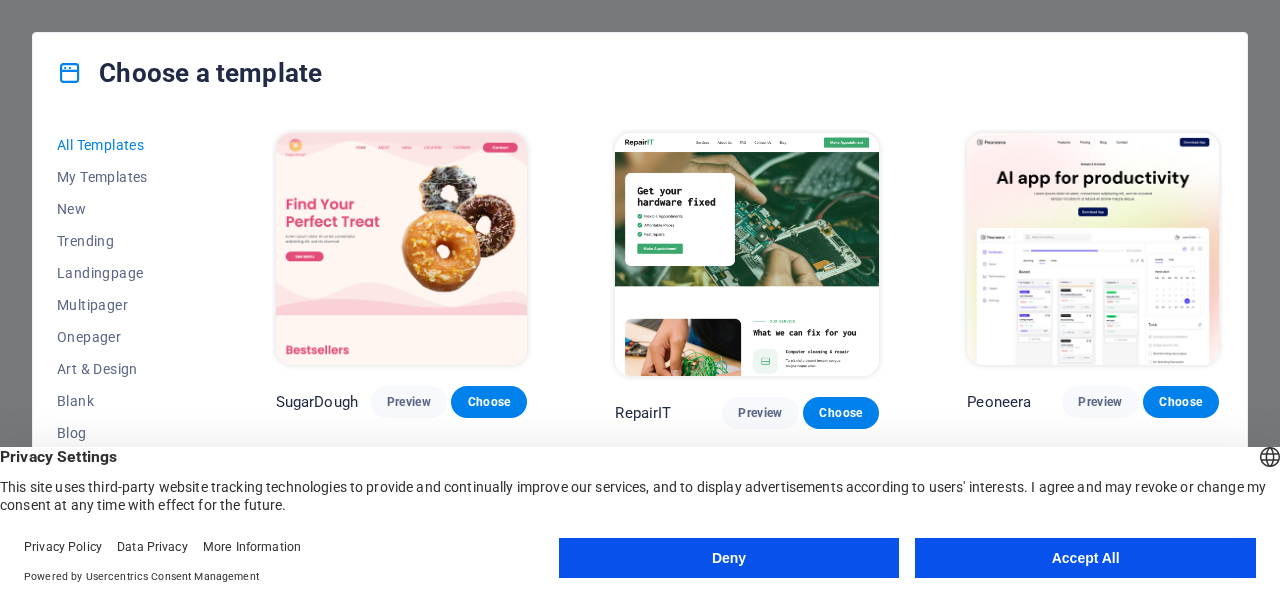 click on "Accept All" at bounding box center [1085, 558] 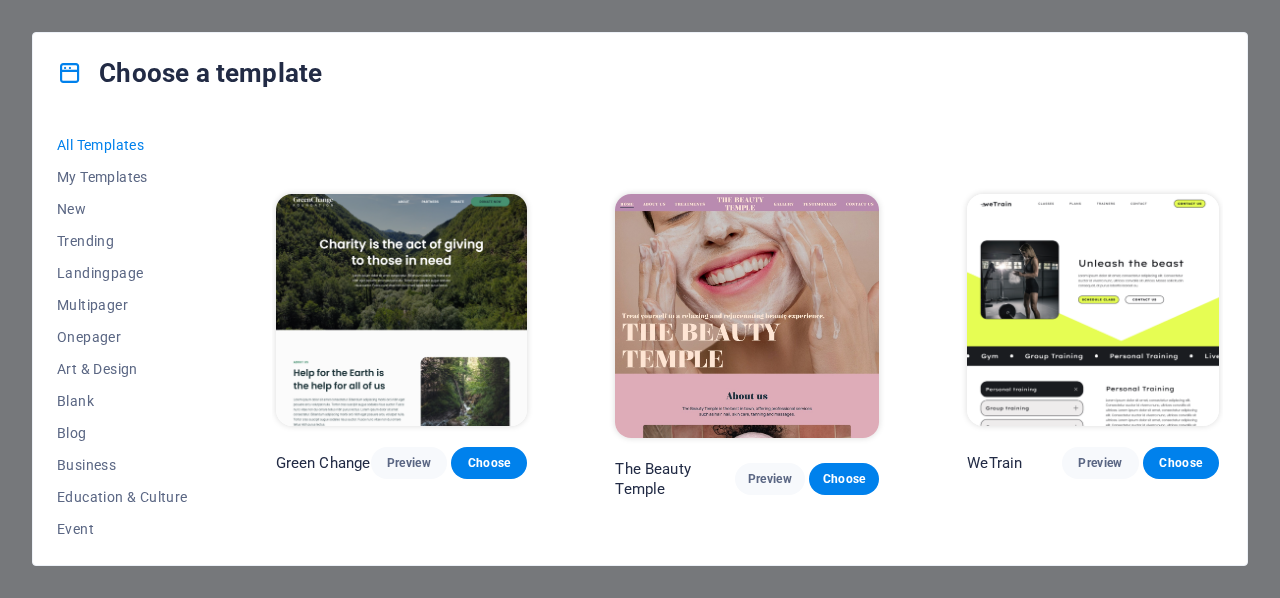 scroll, scrollTop: 2600, scrollLeft: 0, axis: vertical 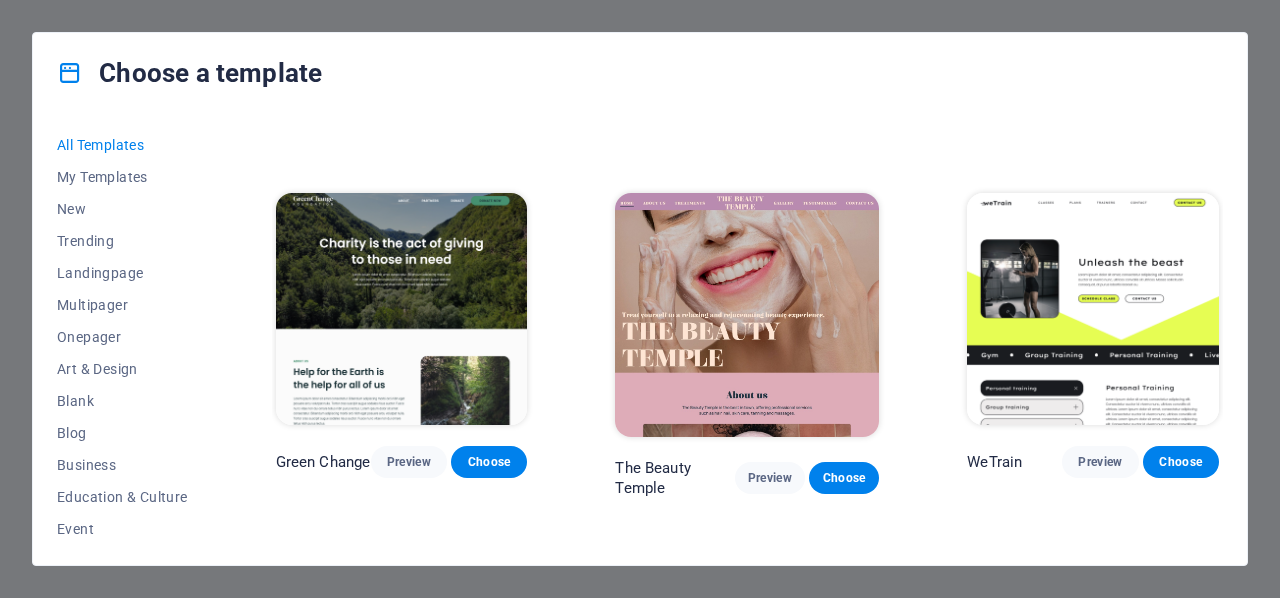 click at bounding box center [402, 309] 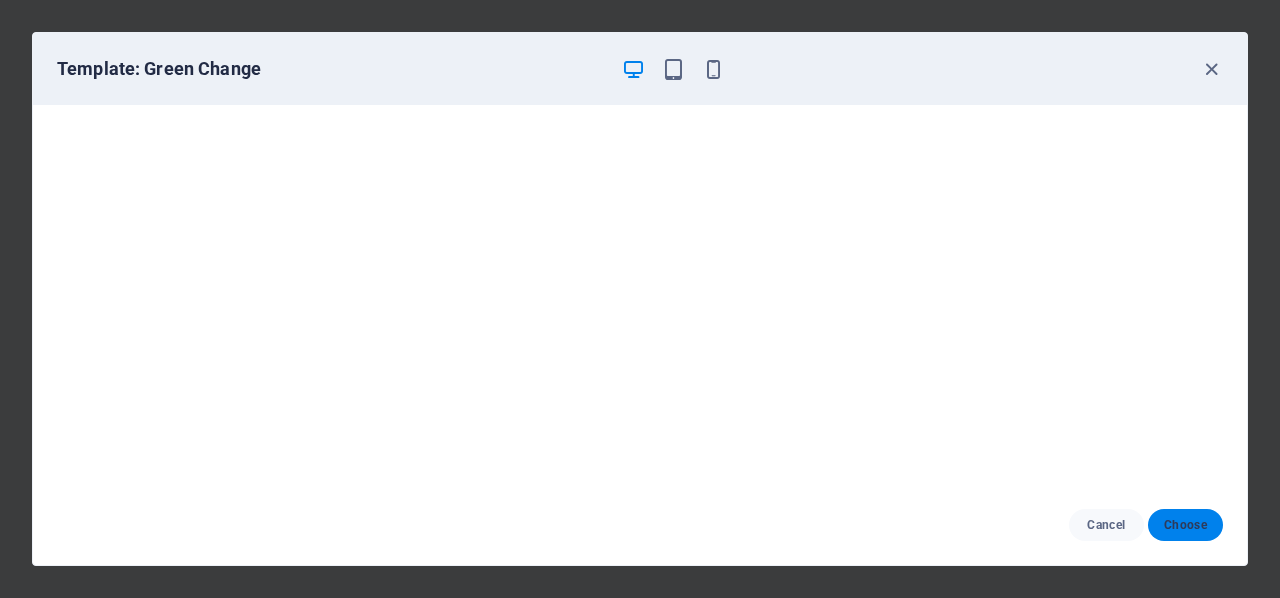 click on "Choose" at bounding box center (1185, 525) 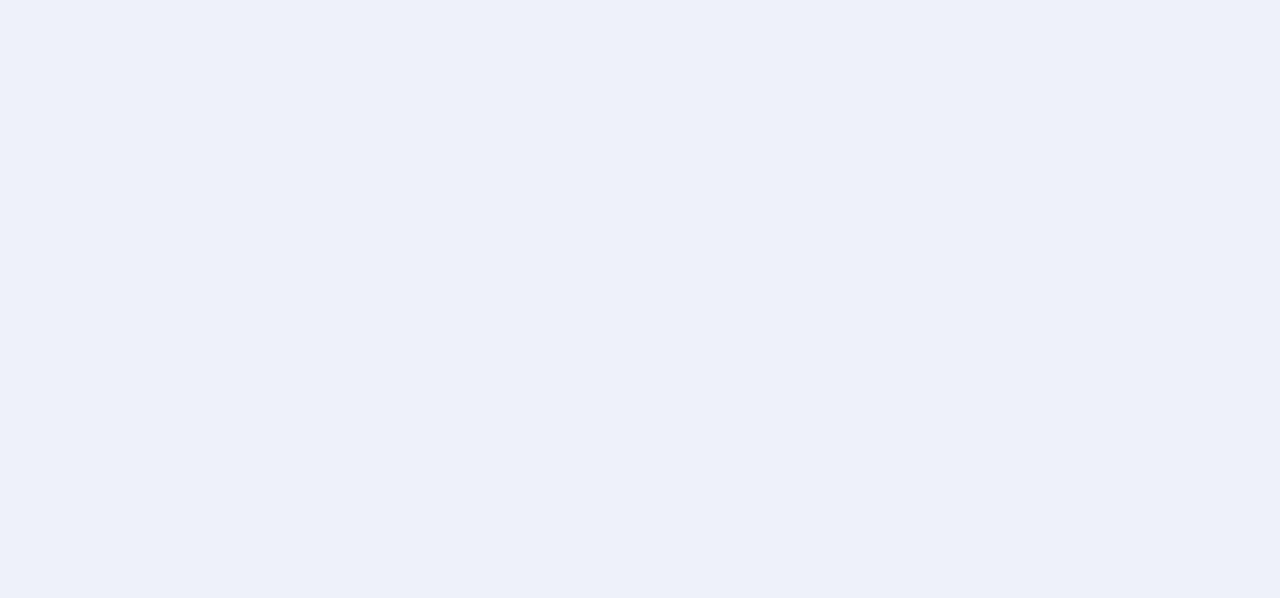 scroll, scrollTop: 0, scrollLeft: 0, axis: both 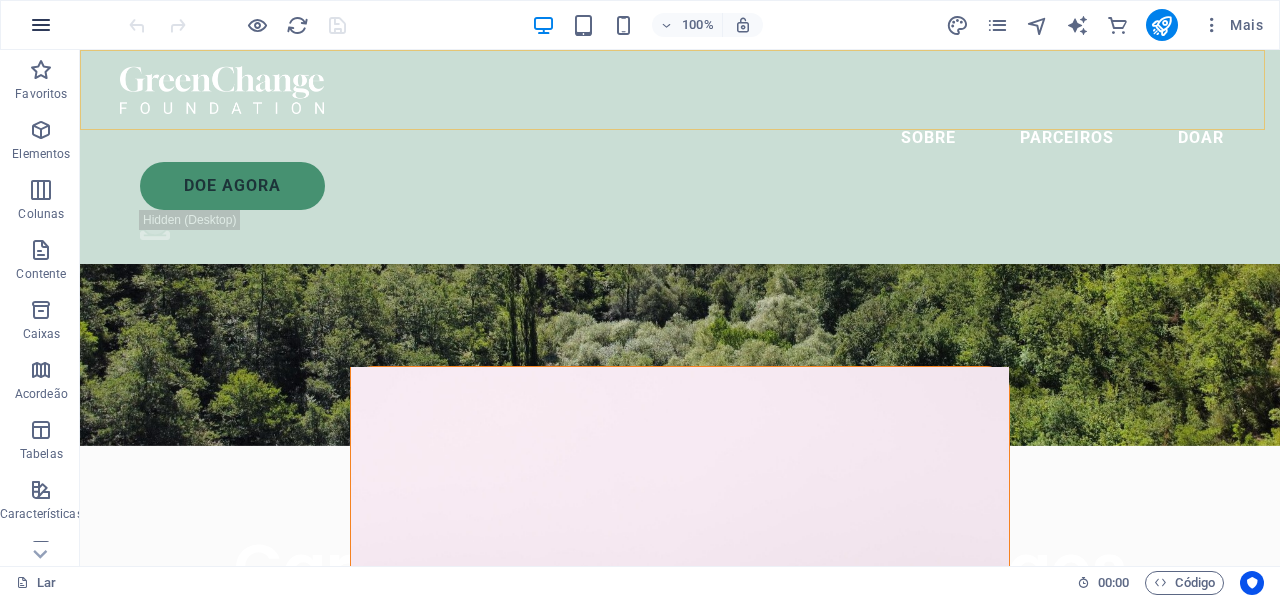 click at bounding box center (41, 25) 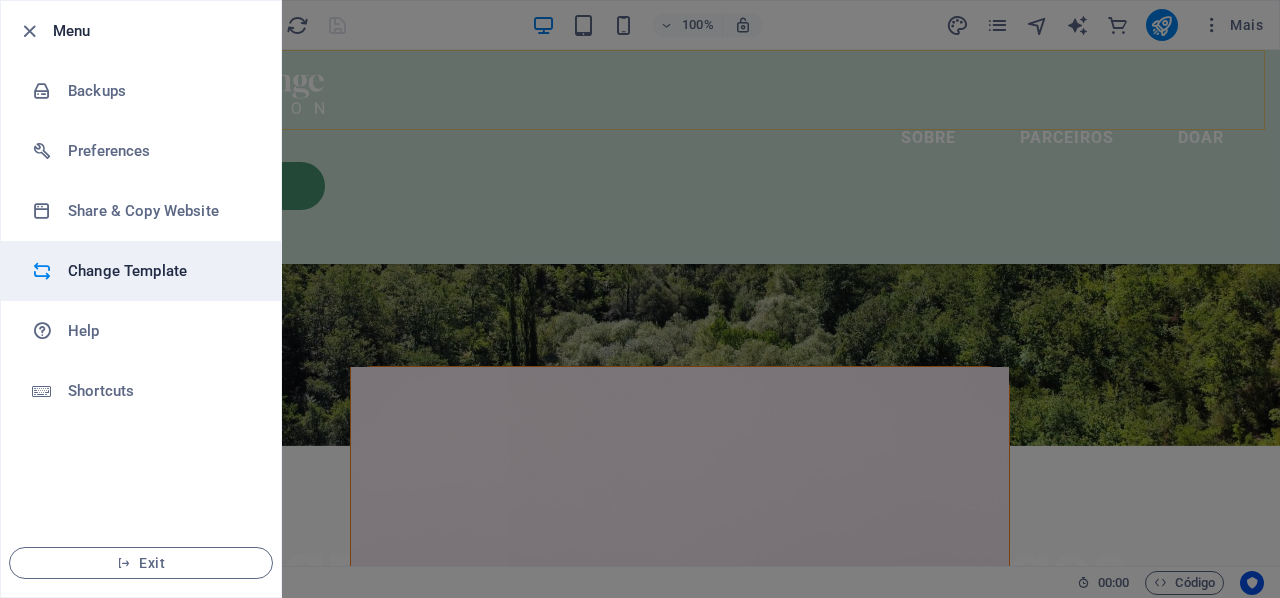 click on "Change Template" at bounding box center [160, 271] 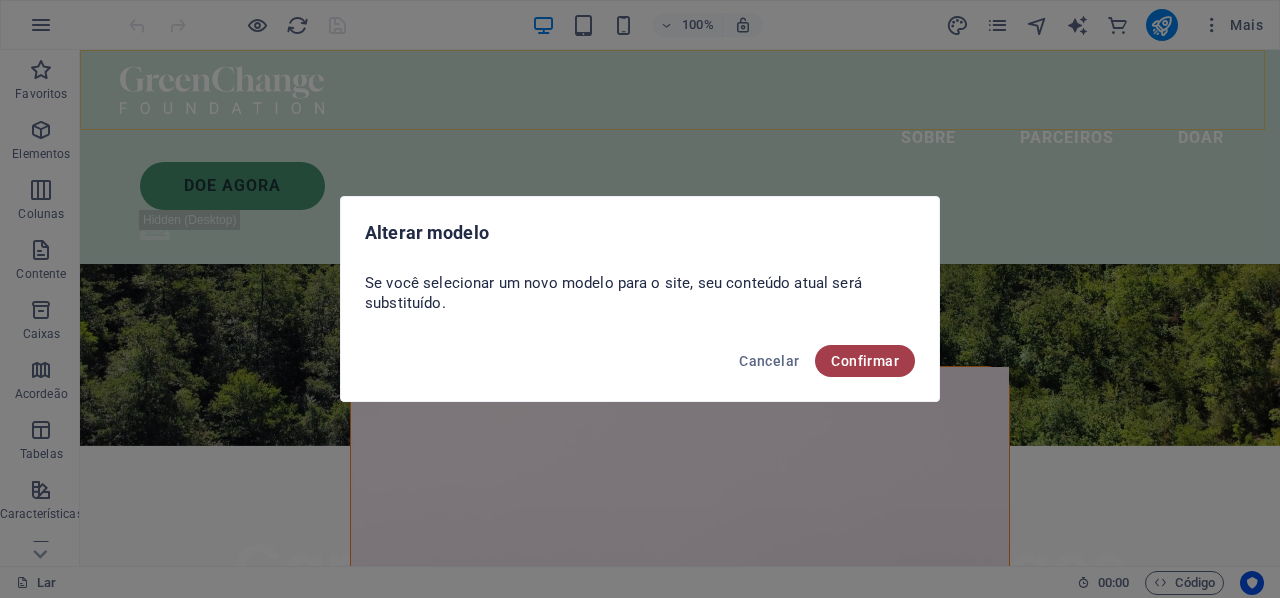 click on "Confirmar" at bounding box center (865, 361) 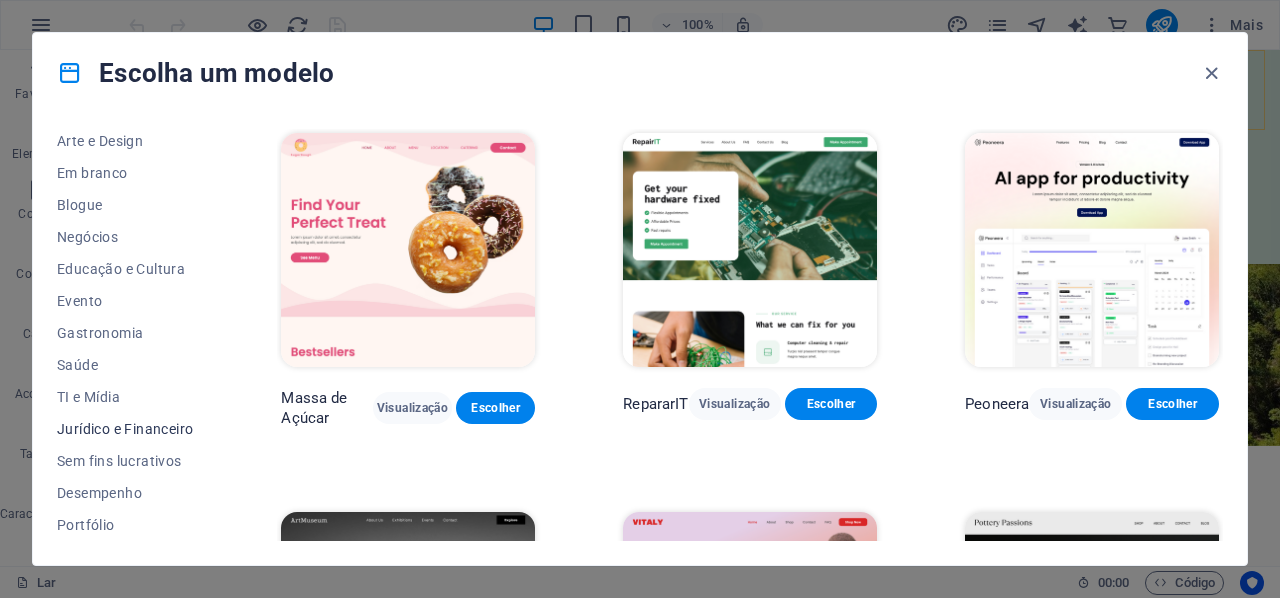 scroll, scrollTop: 219, scrollLeft: 0, axis: vertical 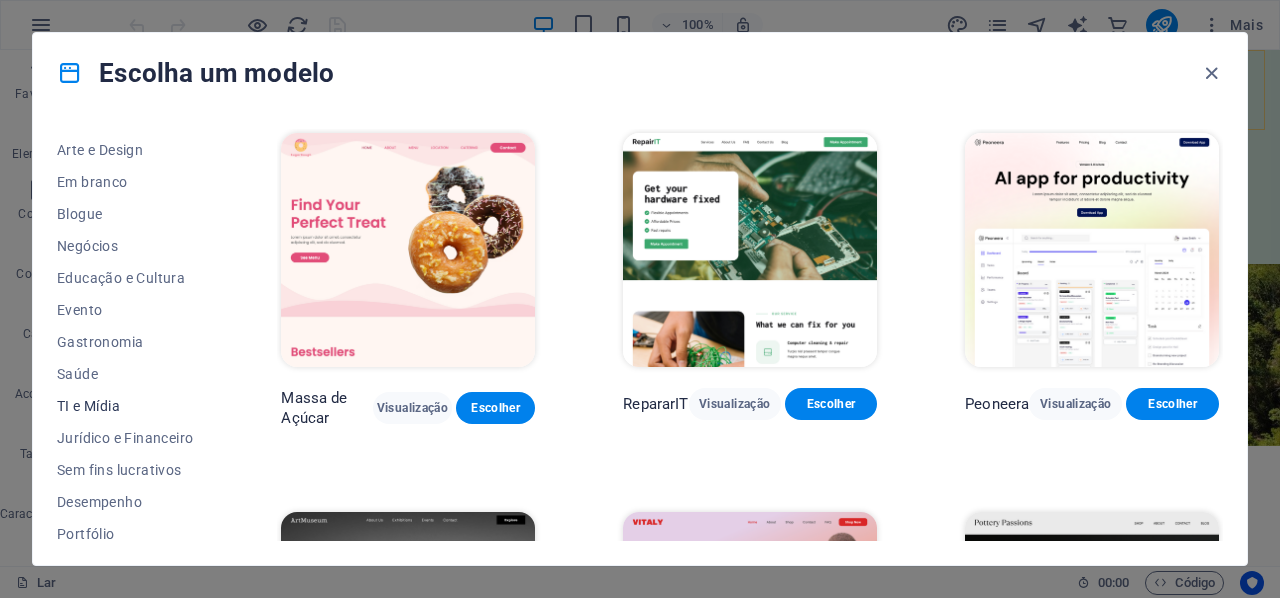 click on "TI e Mídia" at bounding box center (88, 406) 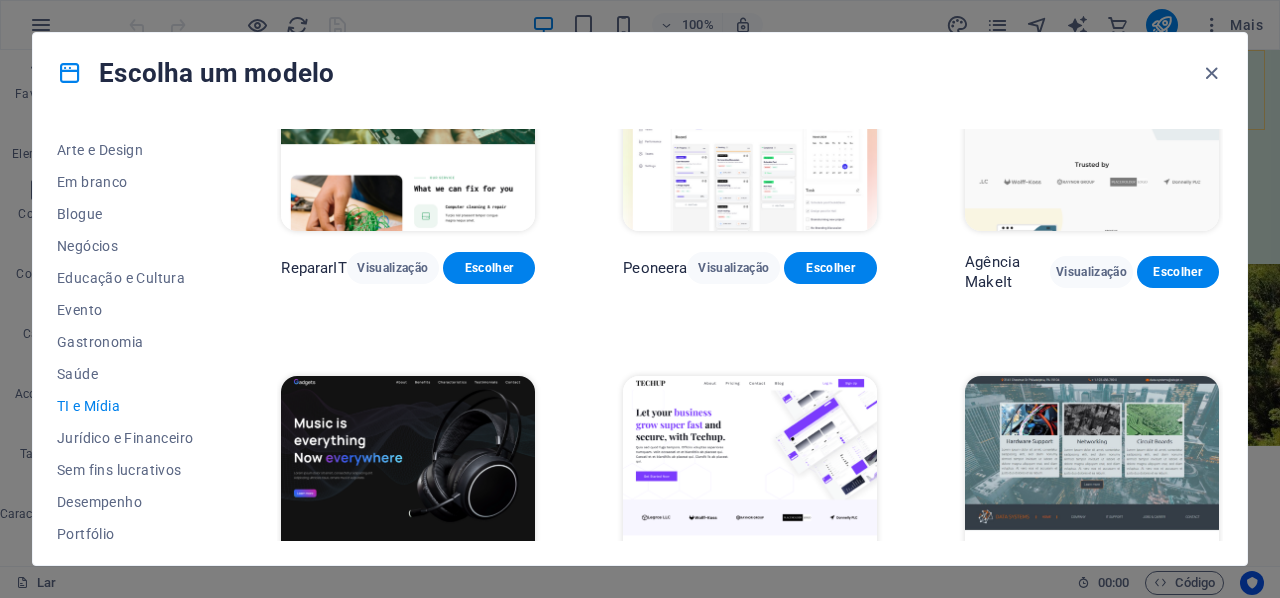 scroll, scrollTop: 0, scrollLeft: 0, axis: both 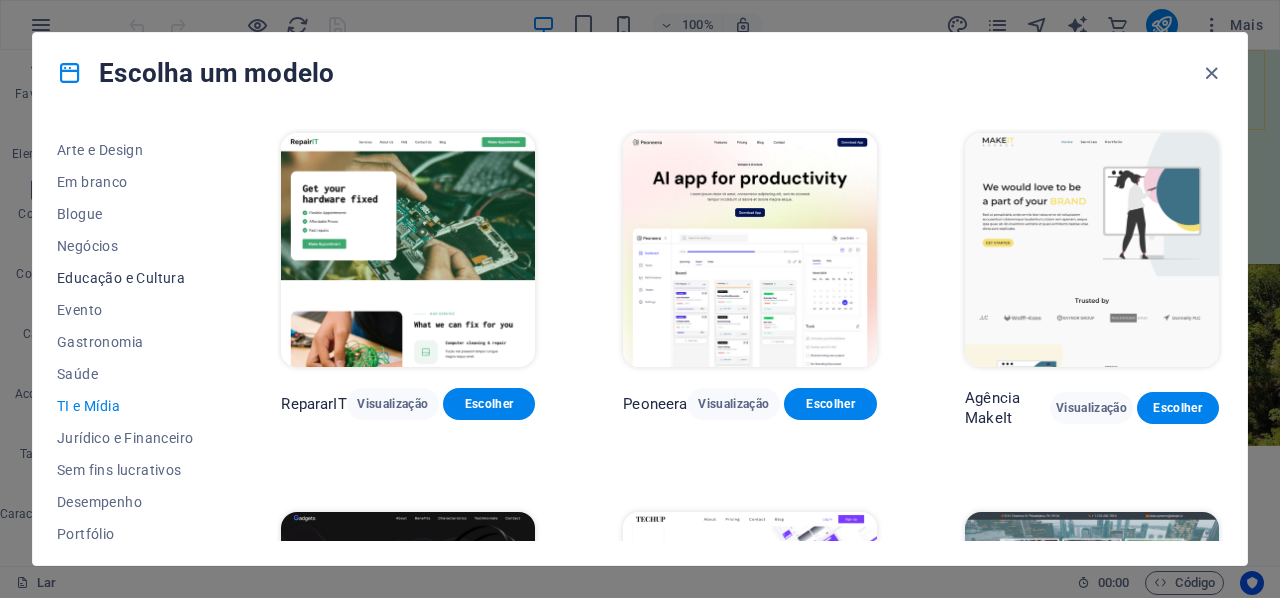 click on "Educação e Cultura" at bounding box center [121, 278] 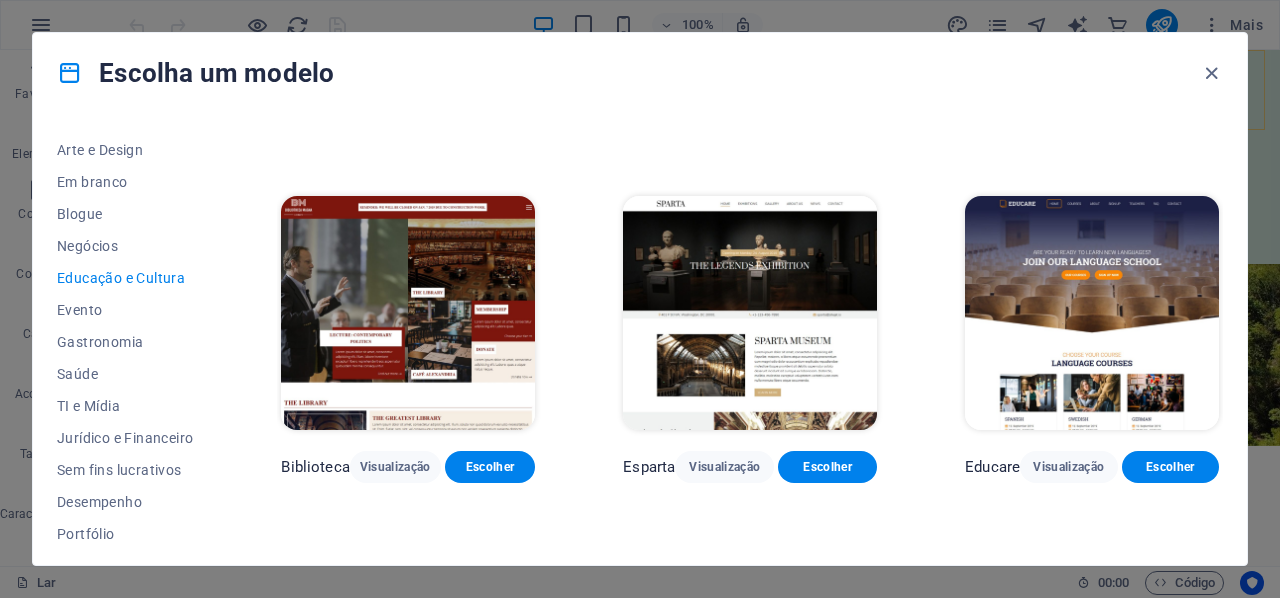 scroll, scrollTop: 118, scrollLeft: 0, axis: vertical 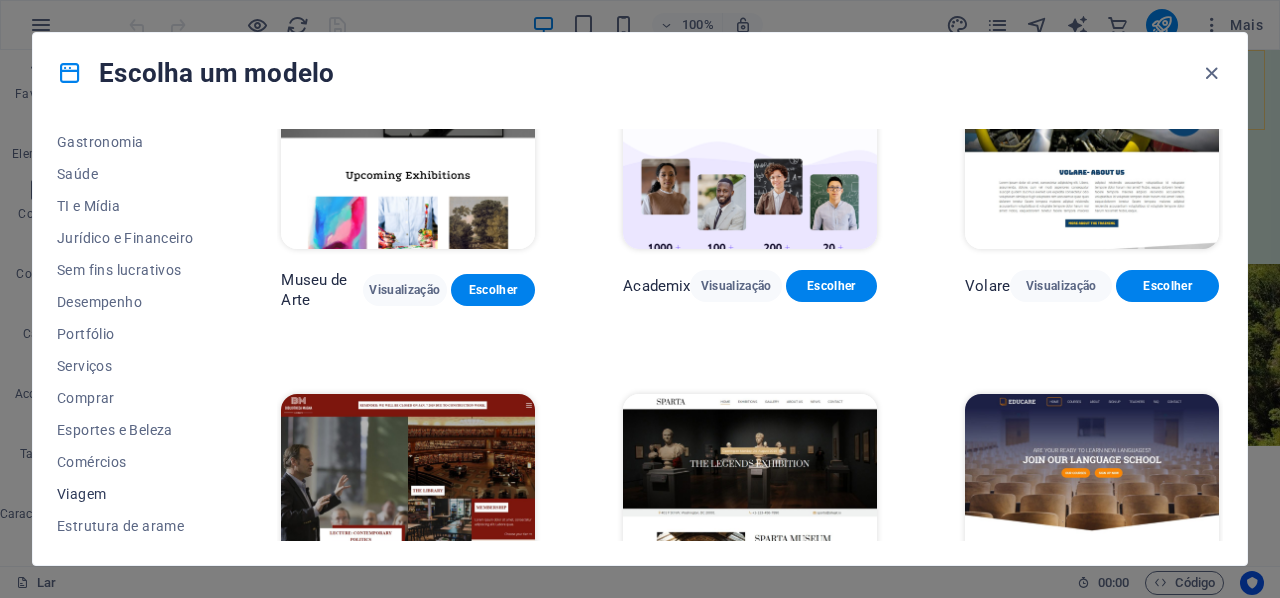 click on "Viagem" at bounding box center [81, 494] 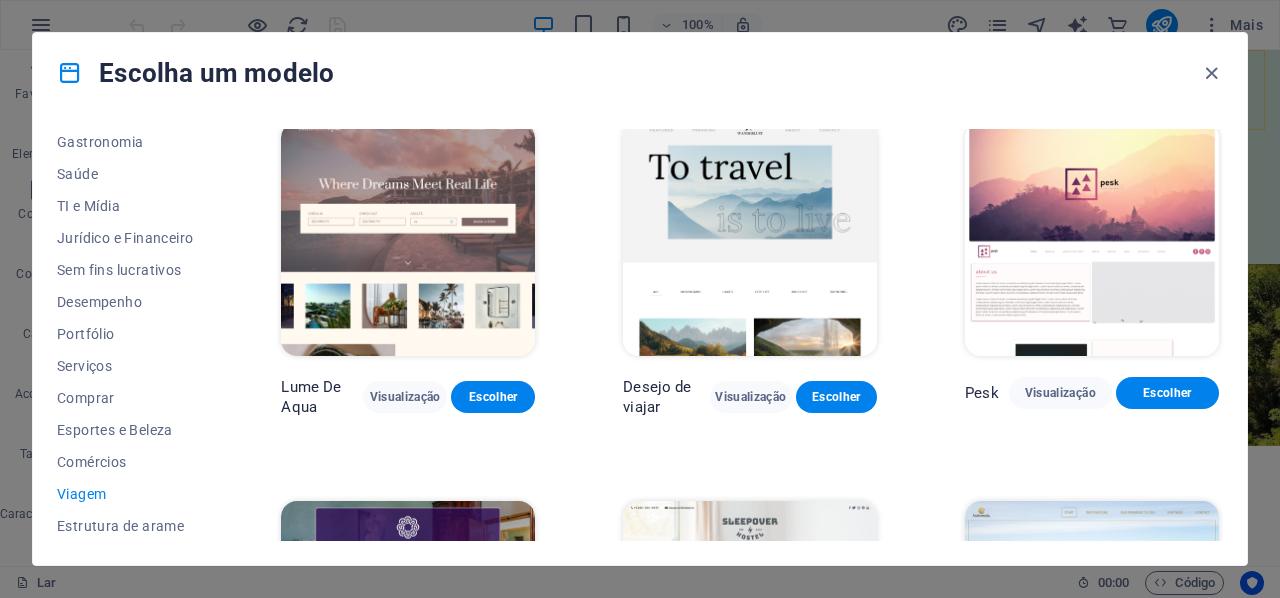 scroll, scrollTop: 0, scrollLeft: 0, axis: both 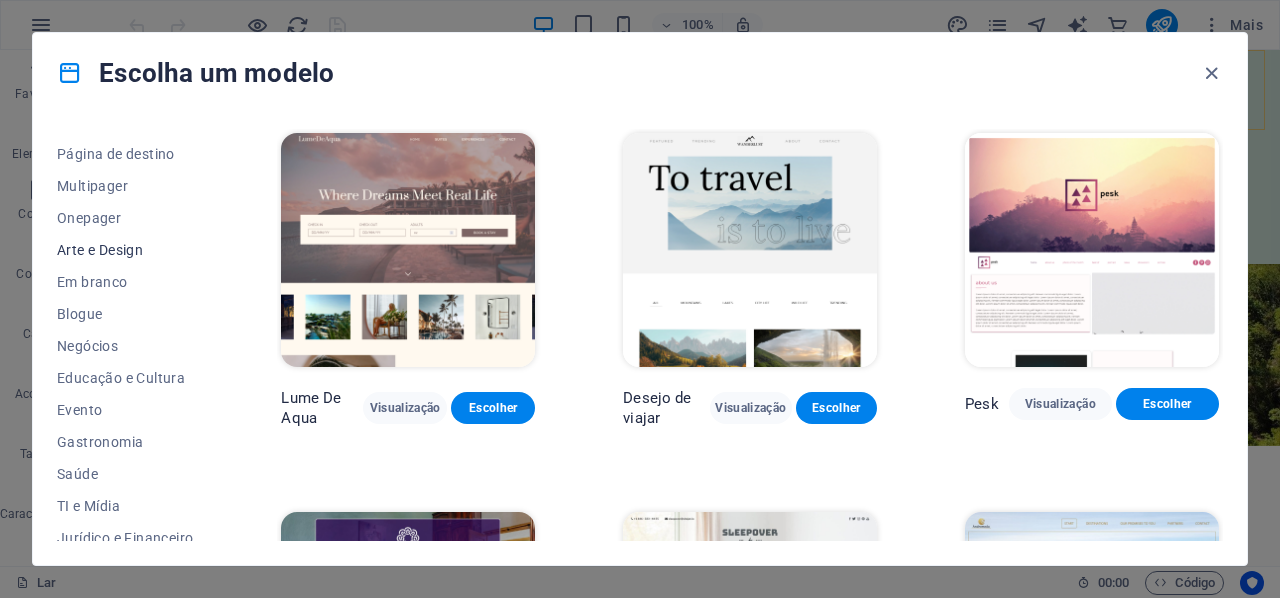 click on "Arte e Design" at bounding box center [100, 250] 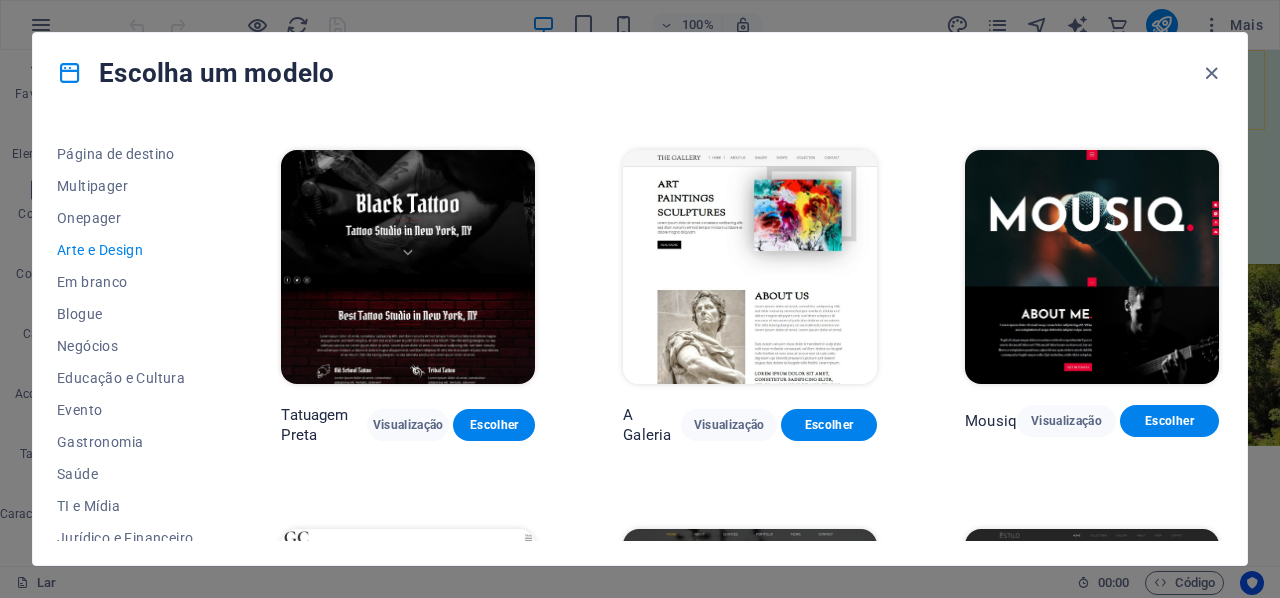 scroll, scrollTop: 654, scrollLeft: 0, axis: vertical 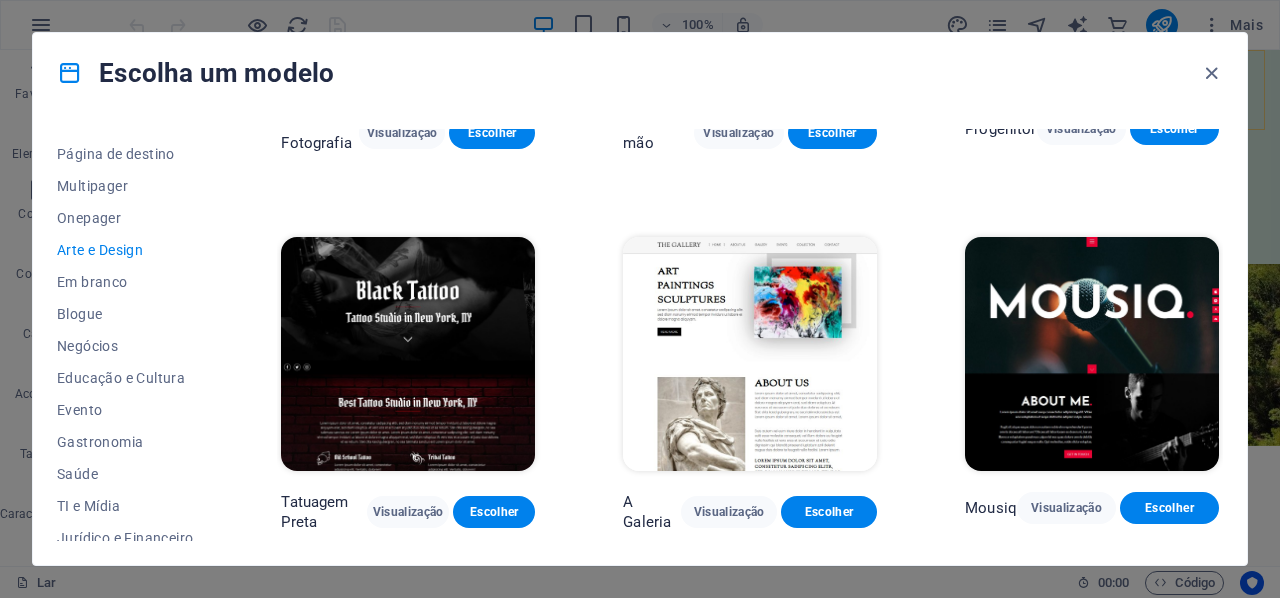 click at bounding box center (1092, 354) 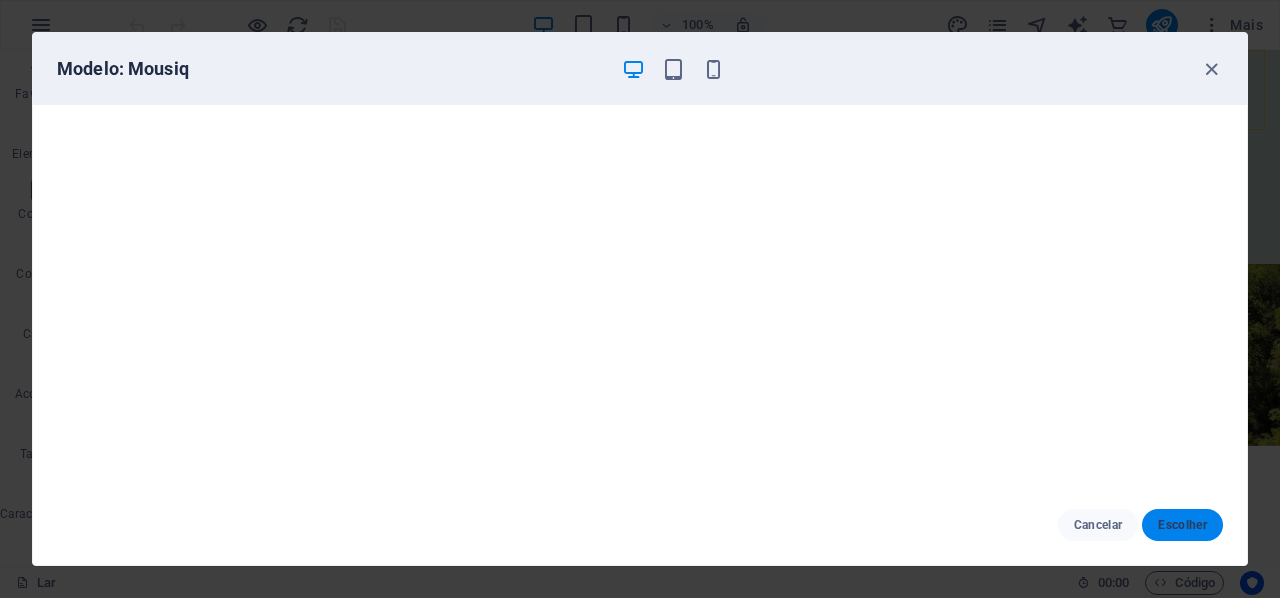 click on "Escolher" at bounding box center [1182, 525] 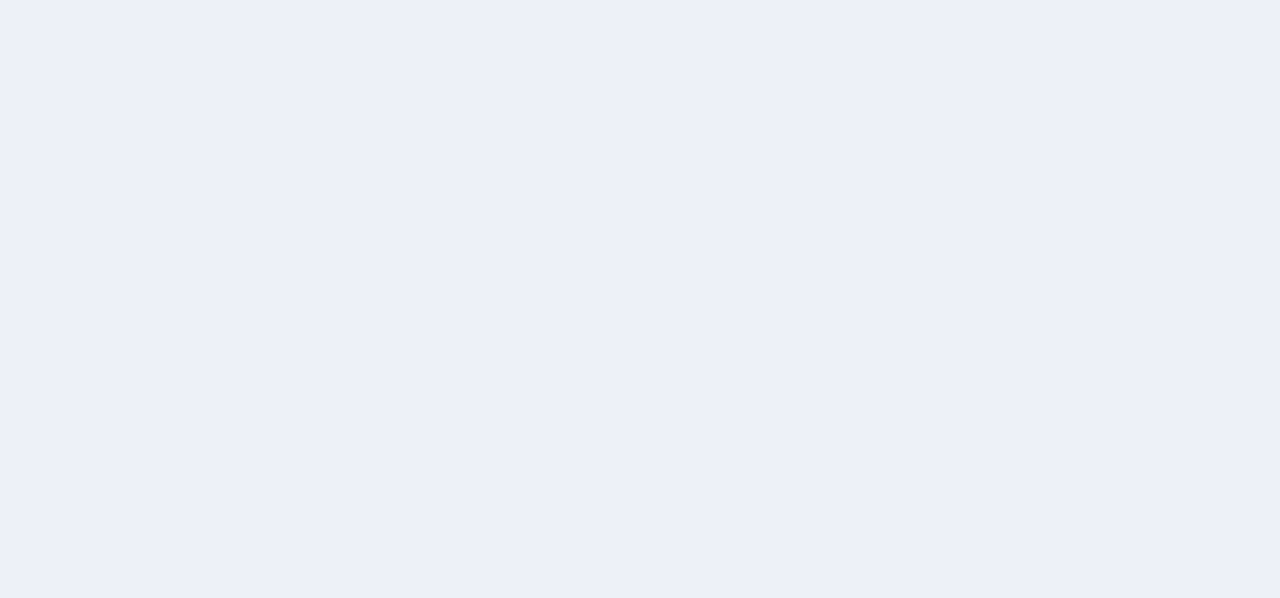 scroll, scrollTop: 0, scrollLeft: 0, axis: both 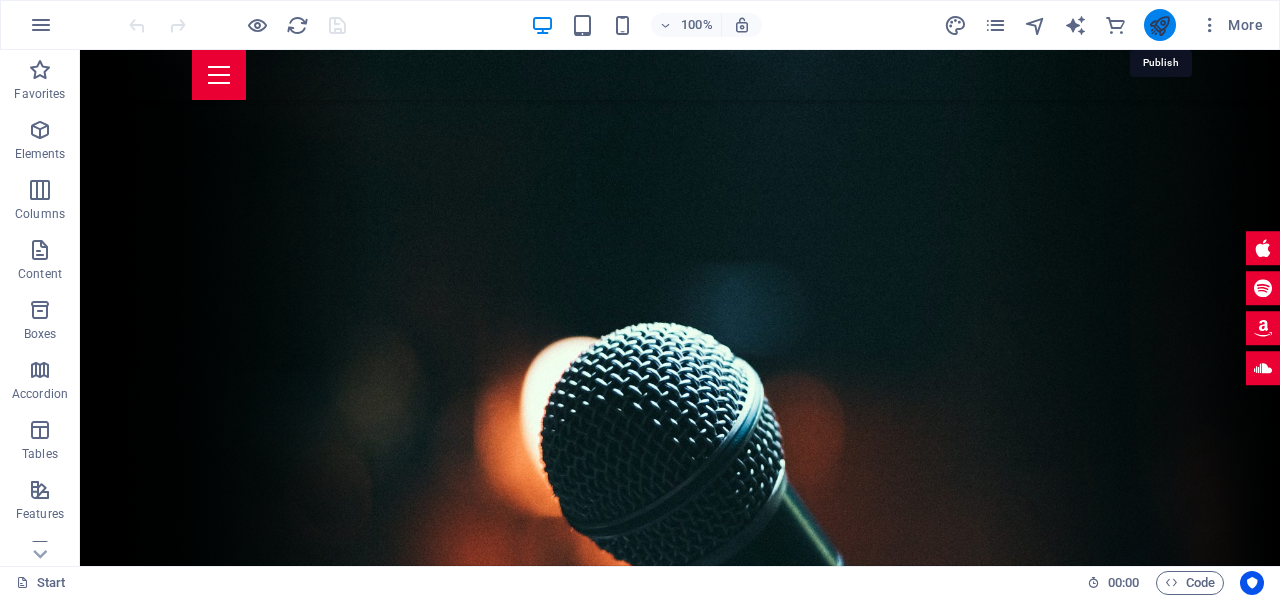 click at bounding box center (1159, 25) 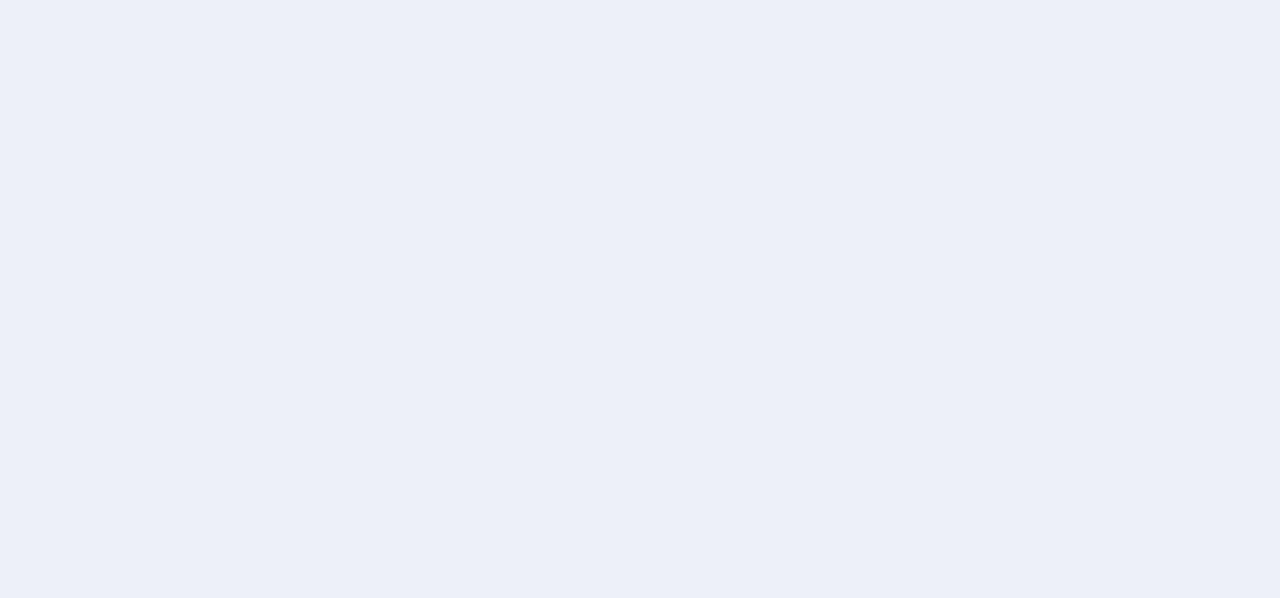 scroll, scrollTop: 0, scrollLeft: 0, axis: both 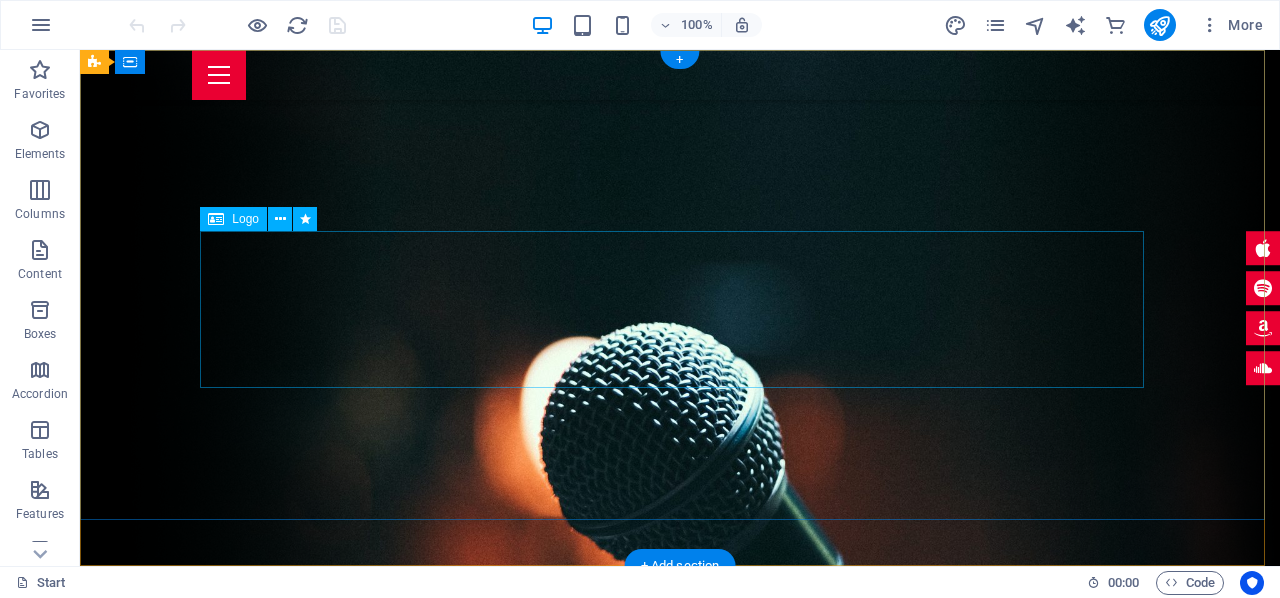 click at bounding box center [680, 806] 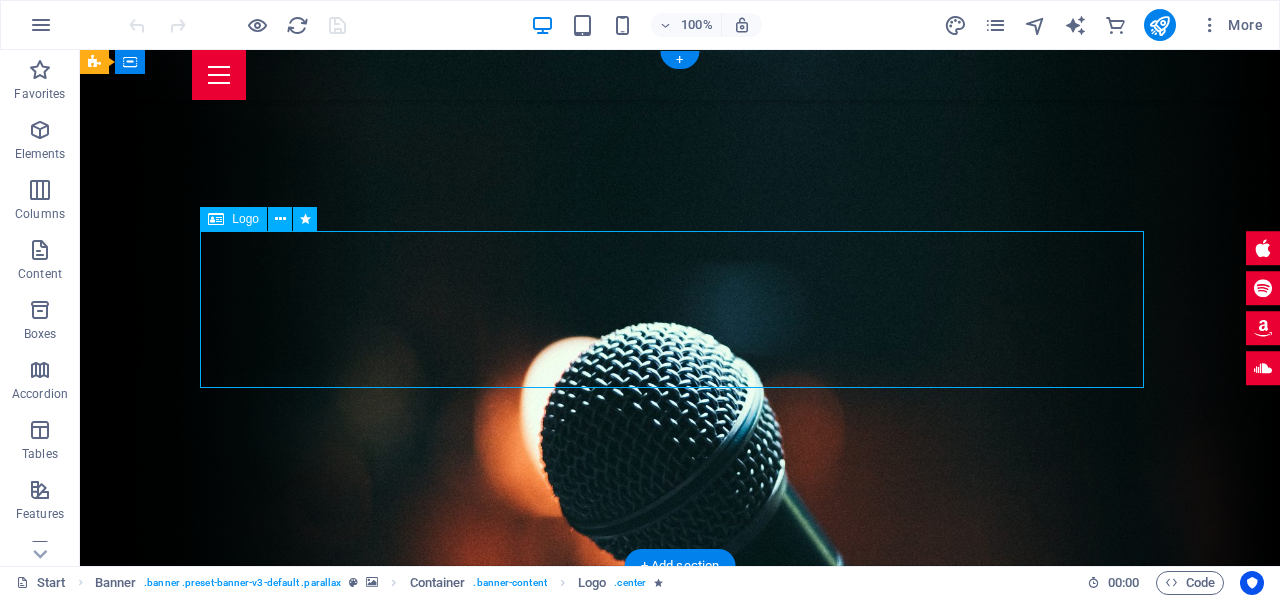 click at bounding box center (680, 806) 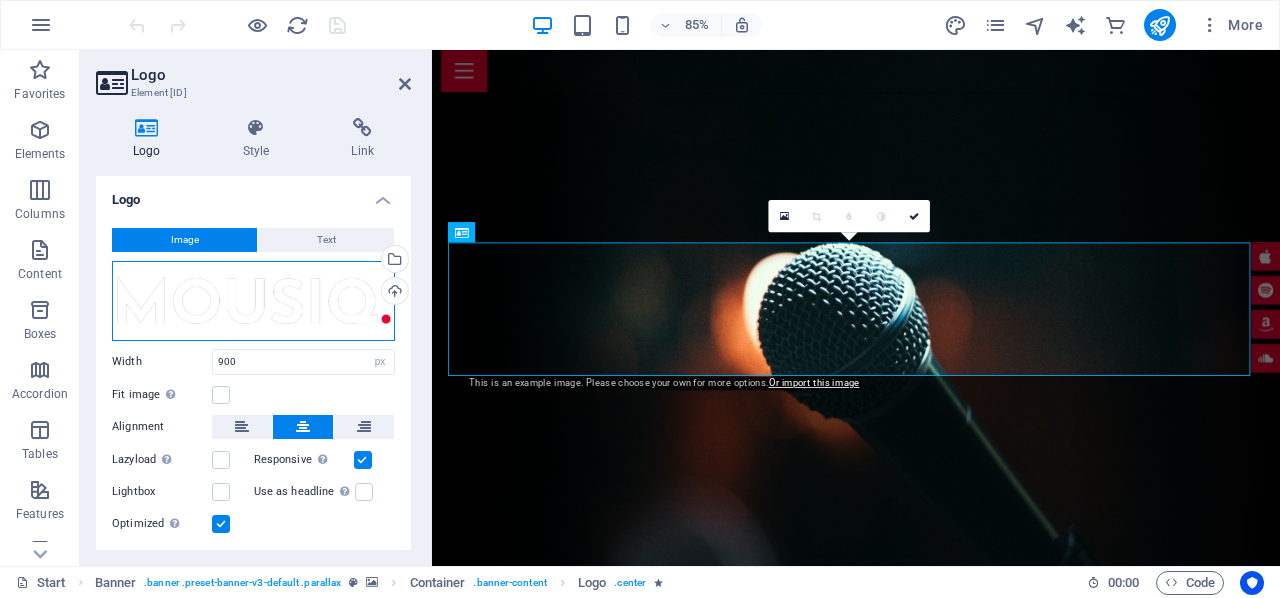 click on "Drag files here, click to choose files or select files from Files or our free stock photos & videos" at bounding box center [253, 301] 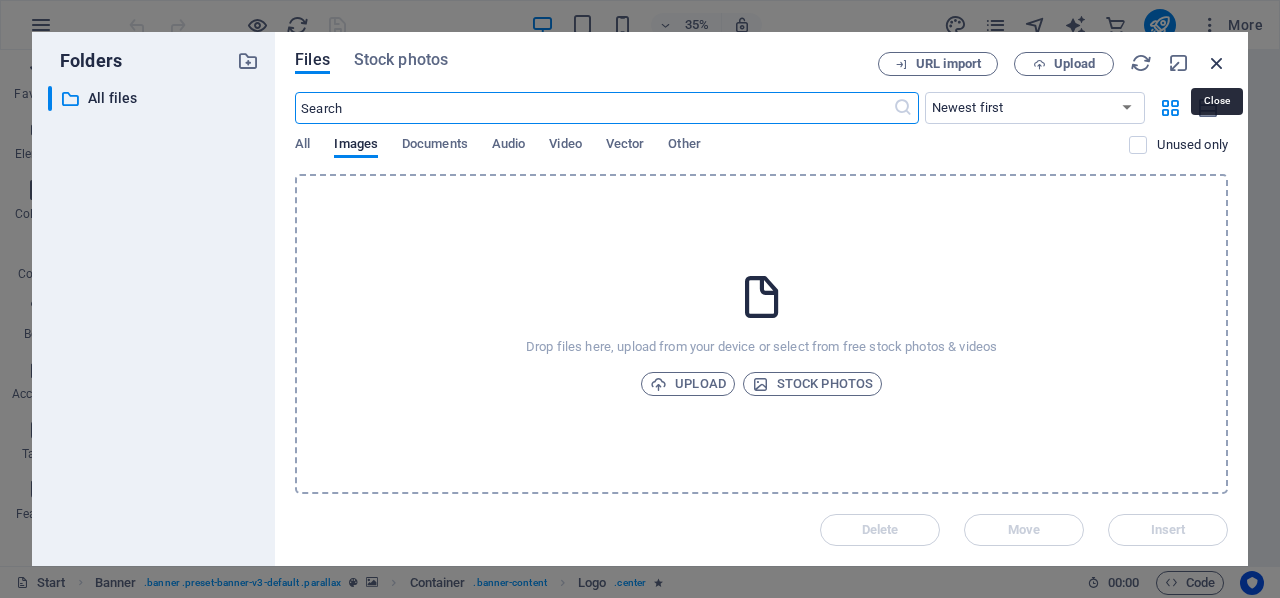 click at bounding box center (1217, 63) 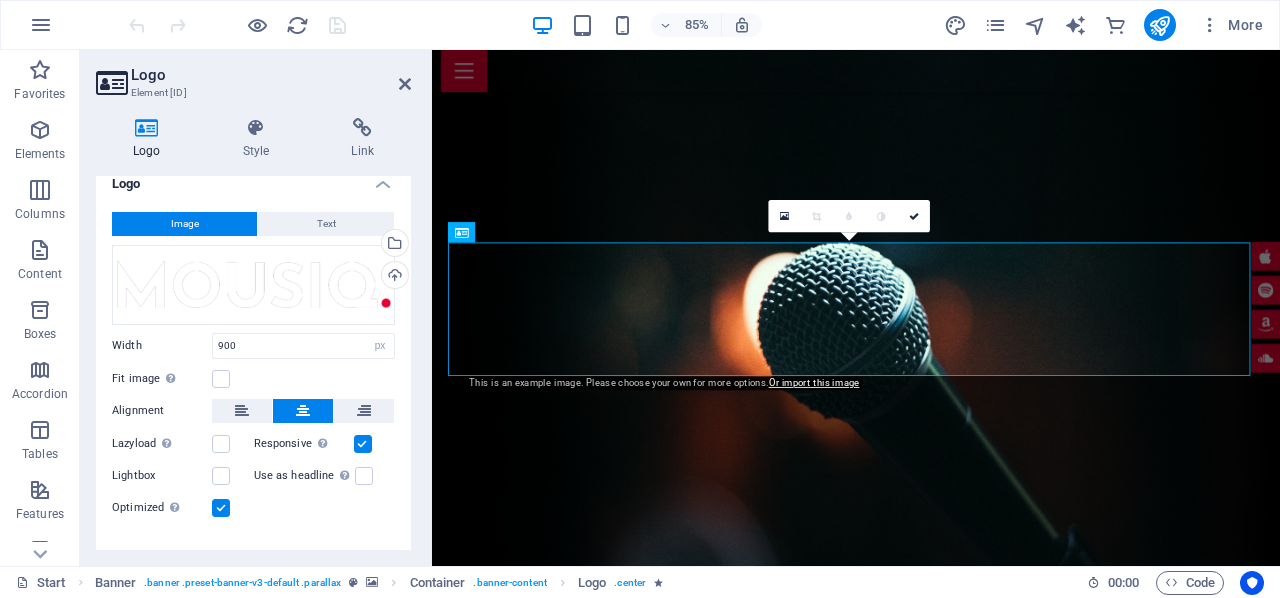 scroll, scrollTop: 0, scrollLeft: 0, axis: both 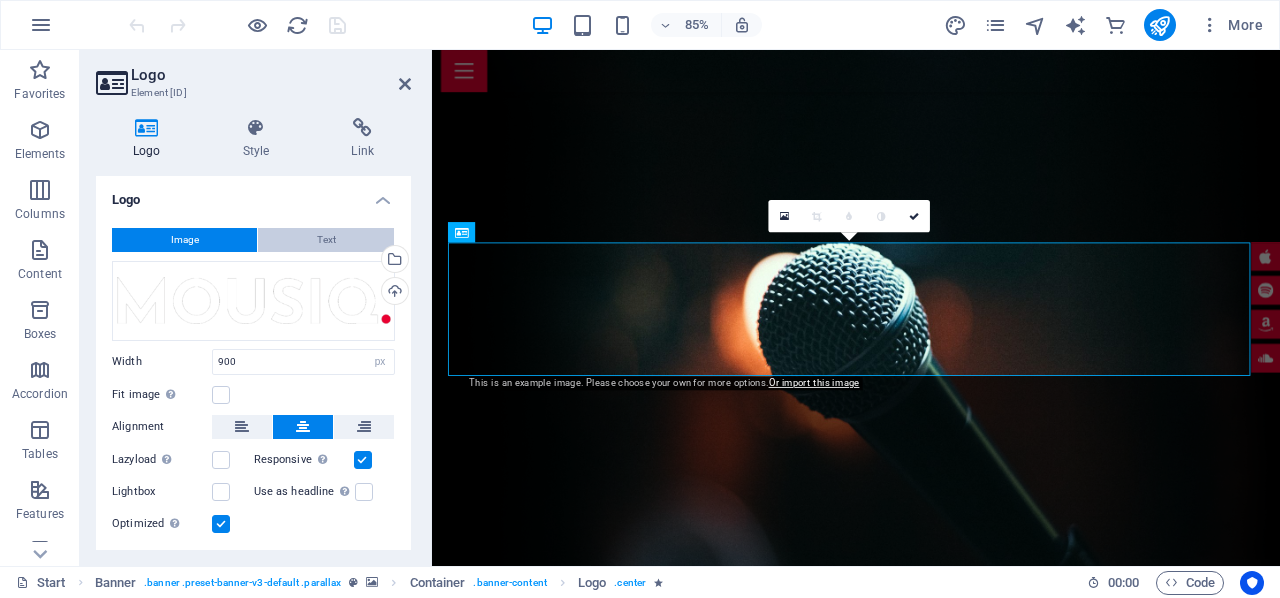 click on "Text" at bounding box center [326, 240] 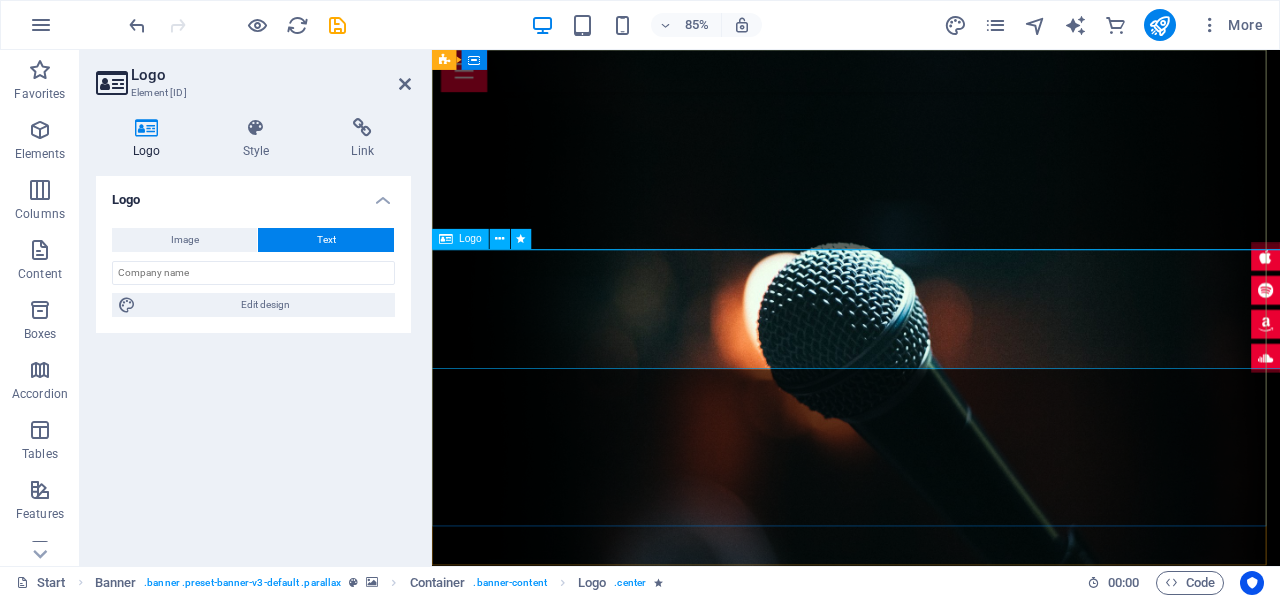 click on "radiolouvoreseterno.top" at bounding box center [931, 889] 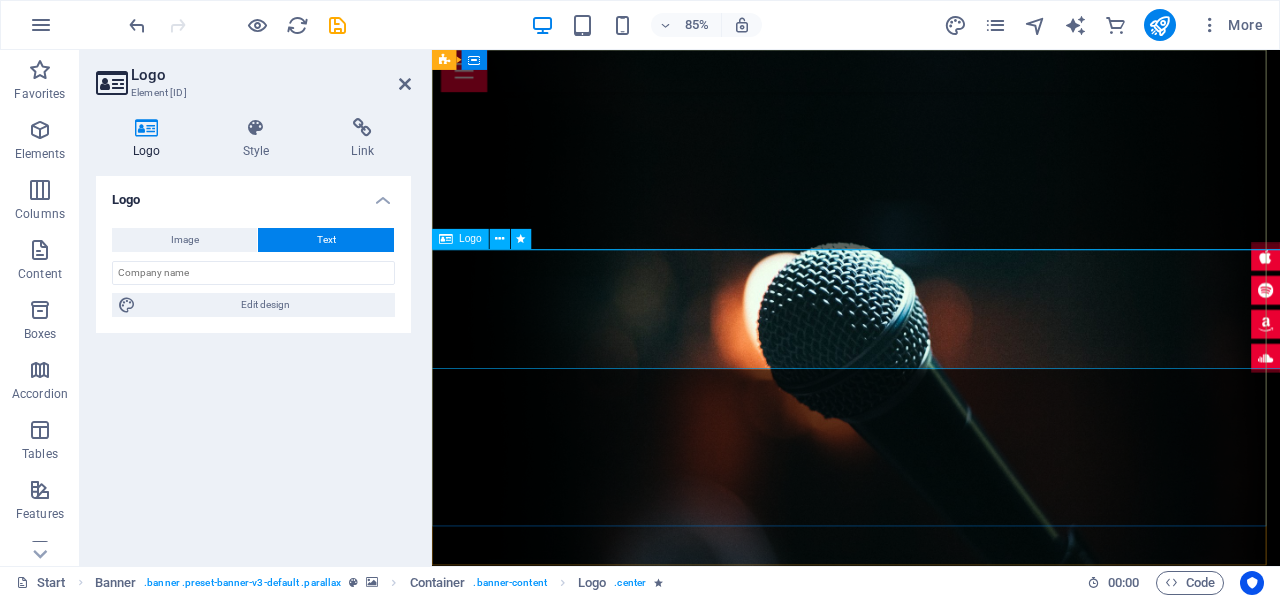 click on "radiolouvoreseterno.top" at bounding box center [931, 889] 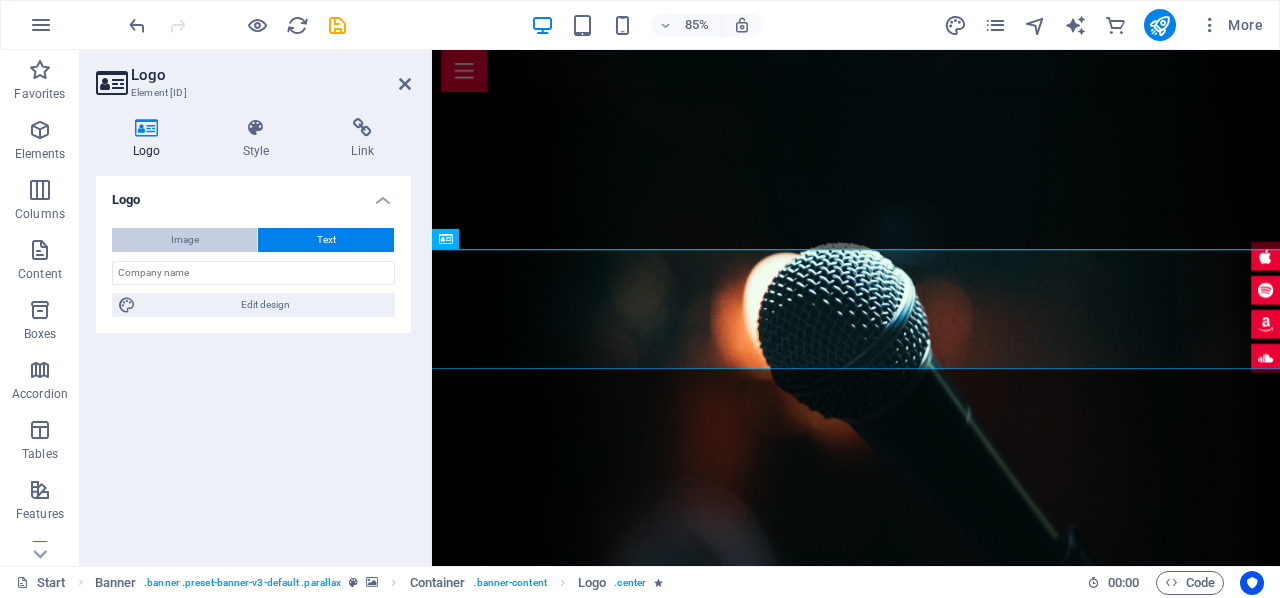 click on "Image" at bounding box center (185, 240) 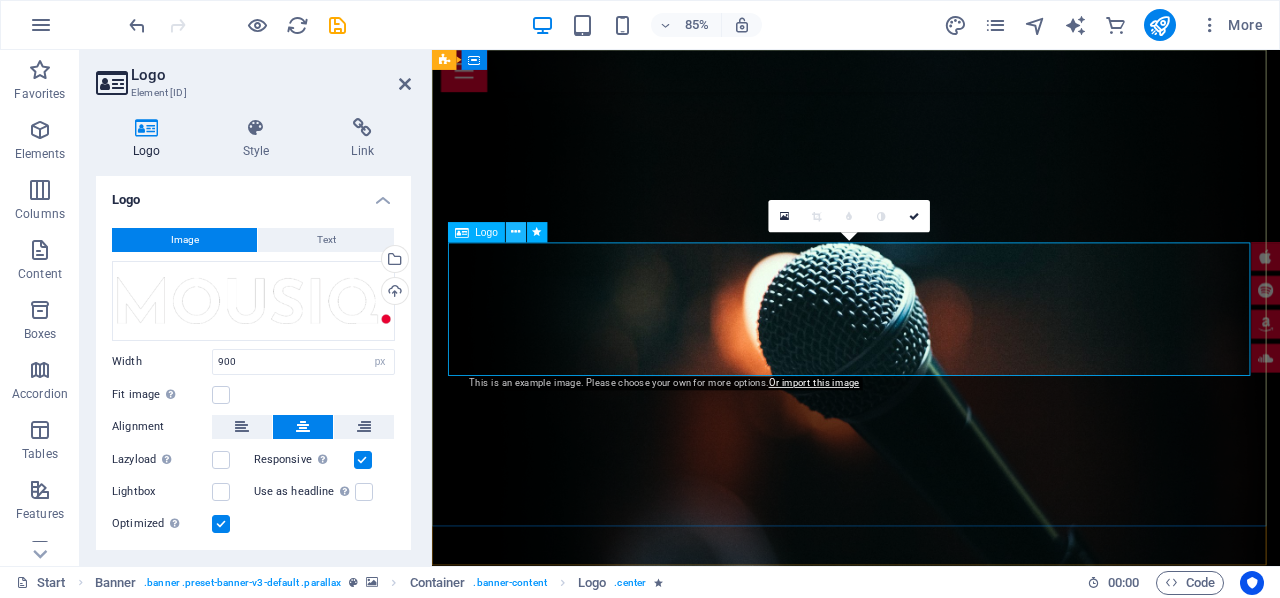 click at bounding box center (515, 233) 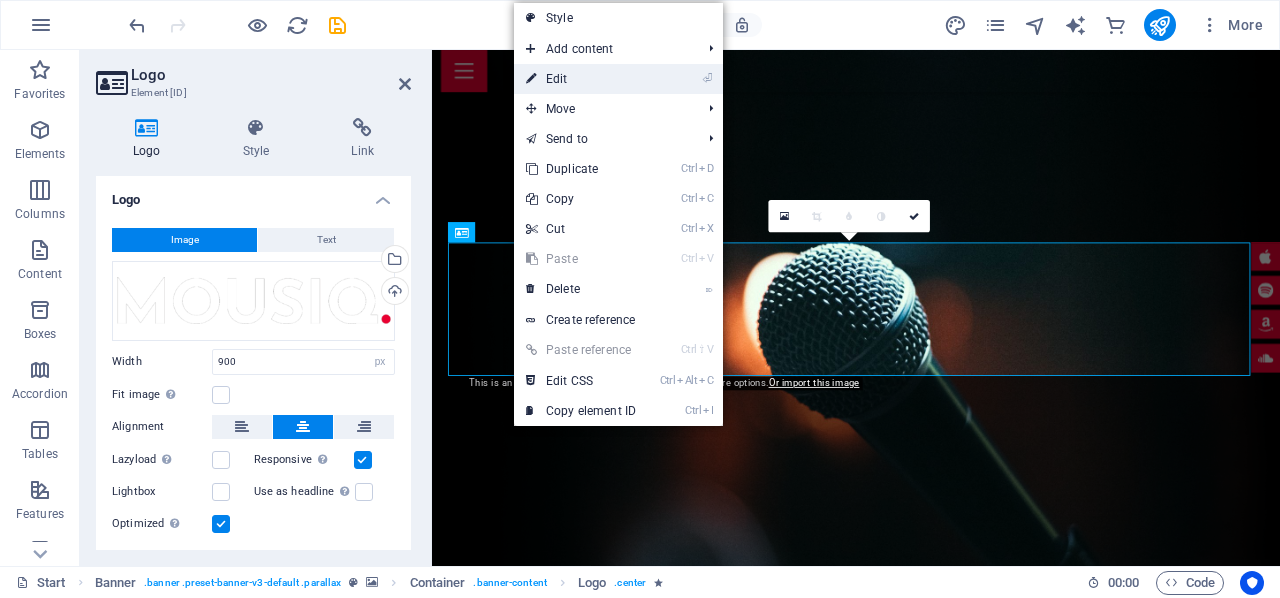 click on "⏎  Edit" at bounding box center [581, 79] 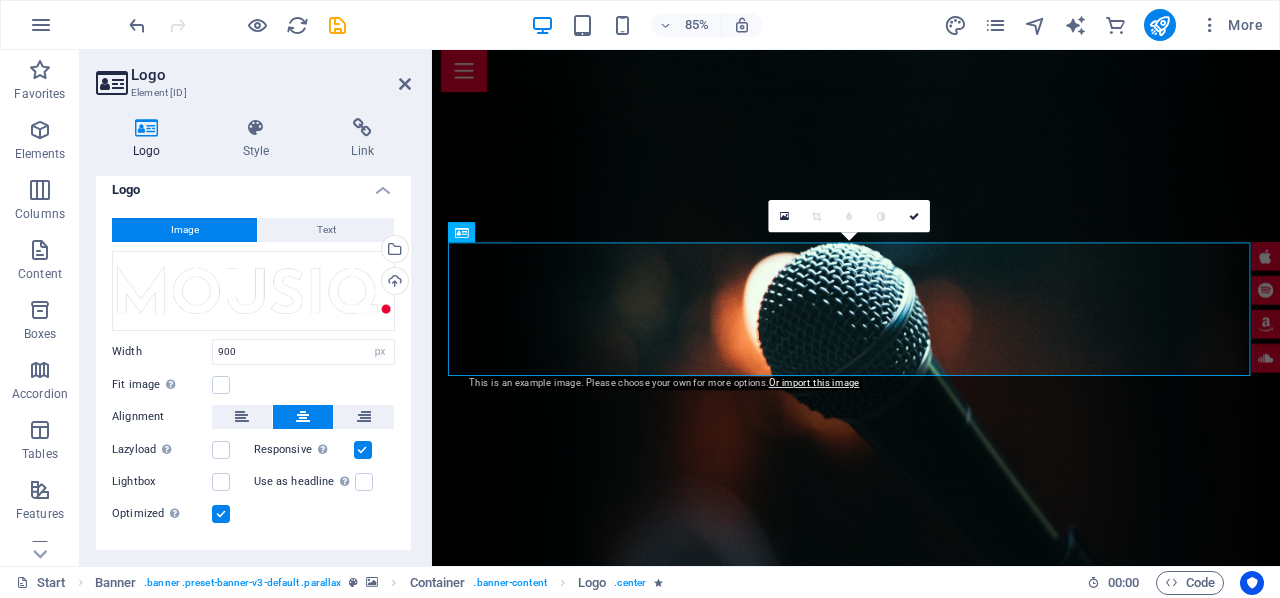 scroll, scrollTop: 0, scrollLeft: 0, axis: both 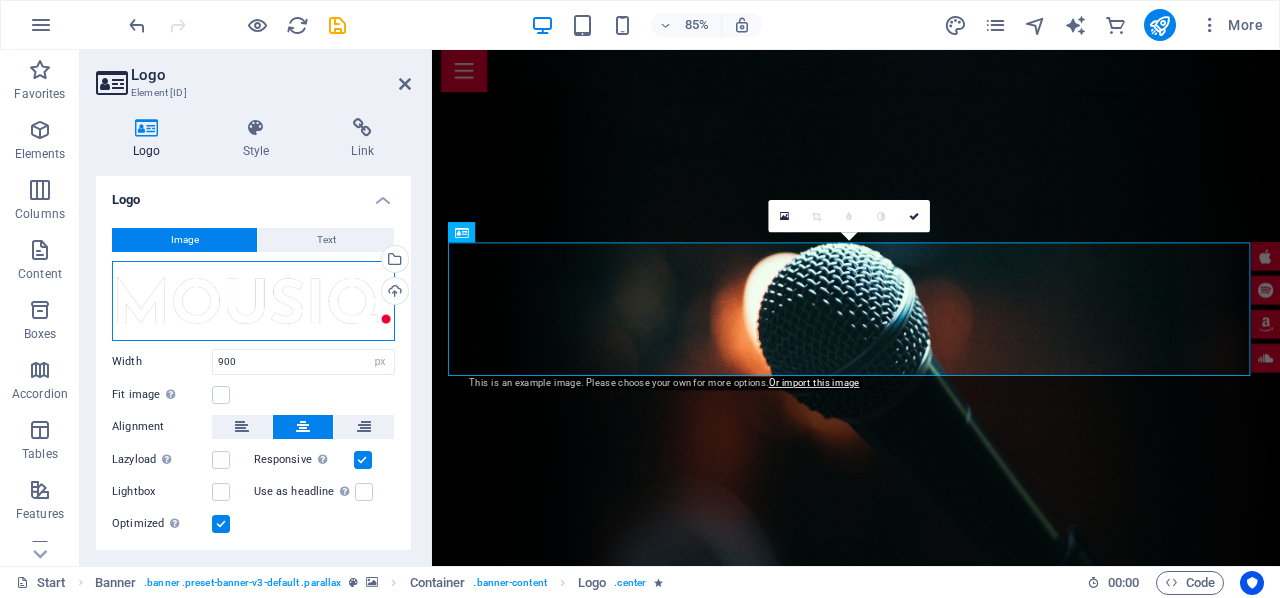 click on "Drag files here, click to choose files or select files from Files or our free stock photos & videos" at bounding box center (253, 301) 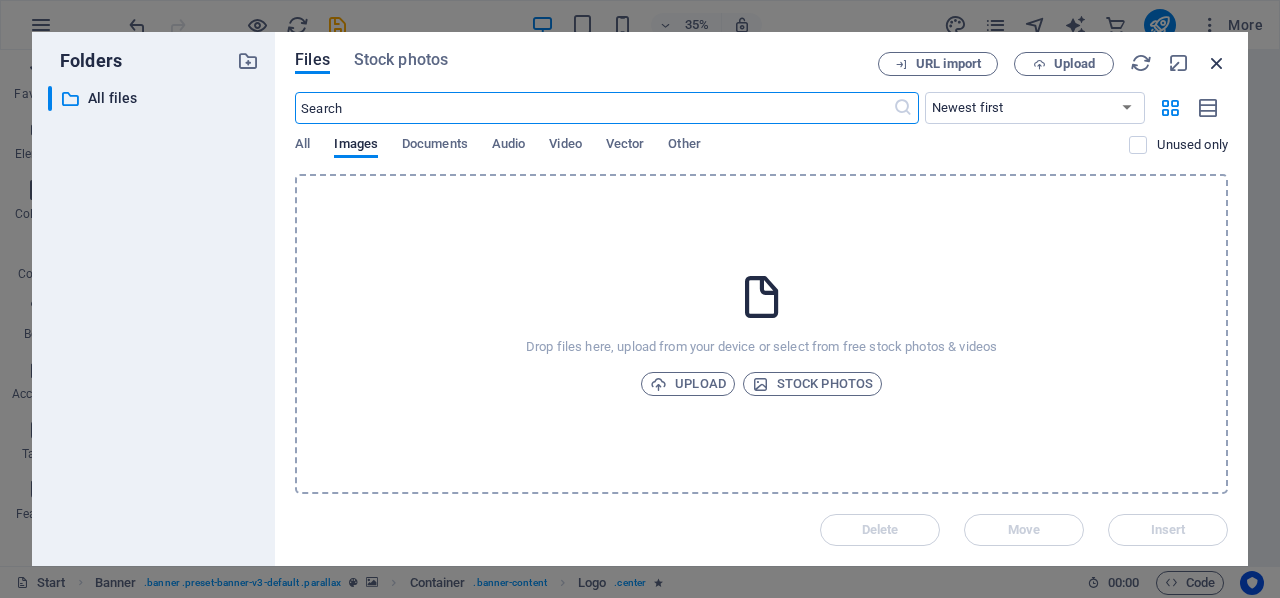 click at bounding box center [1217, 63] 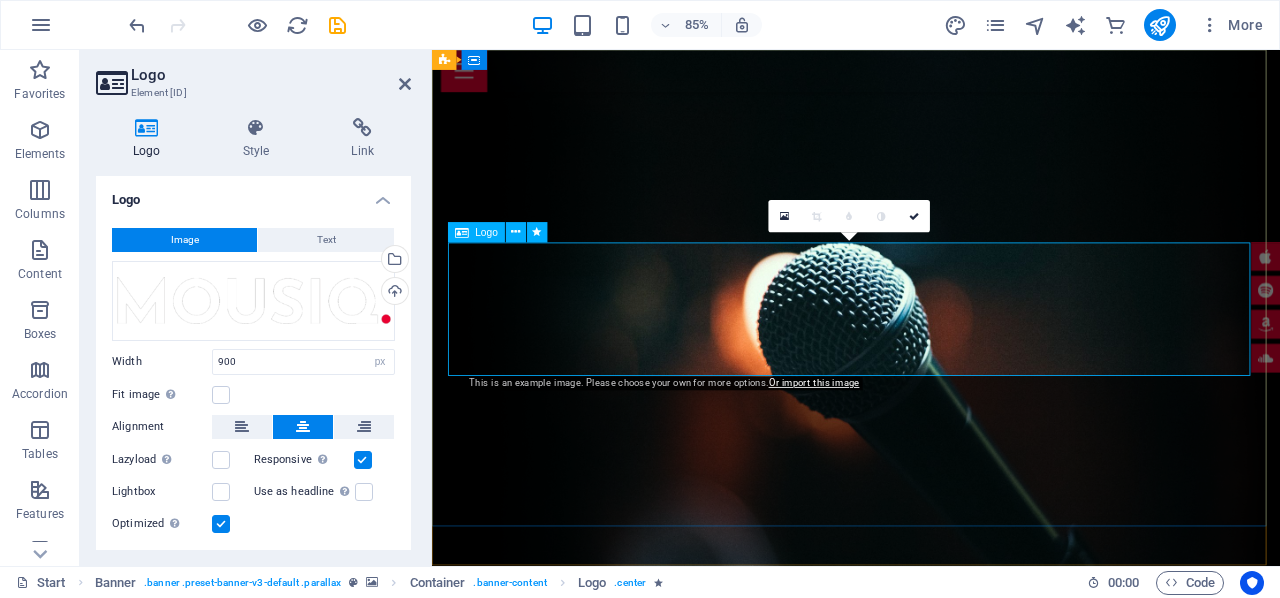 click at bounding box center [931, 897] 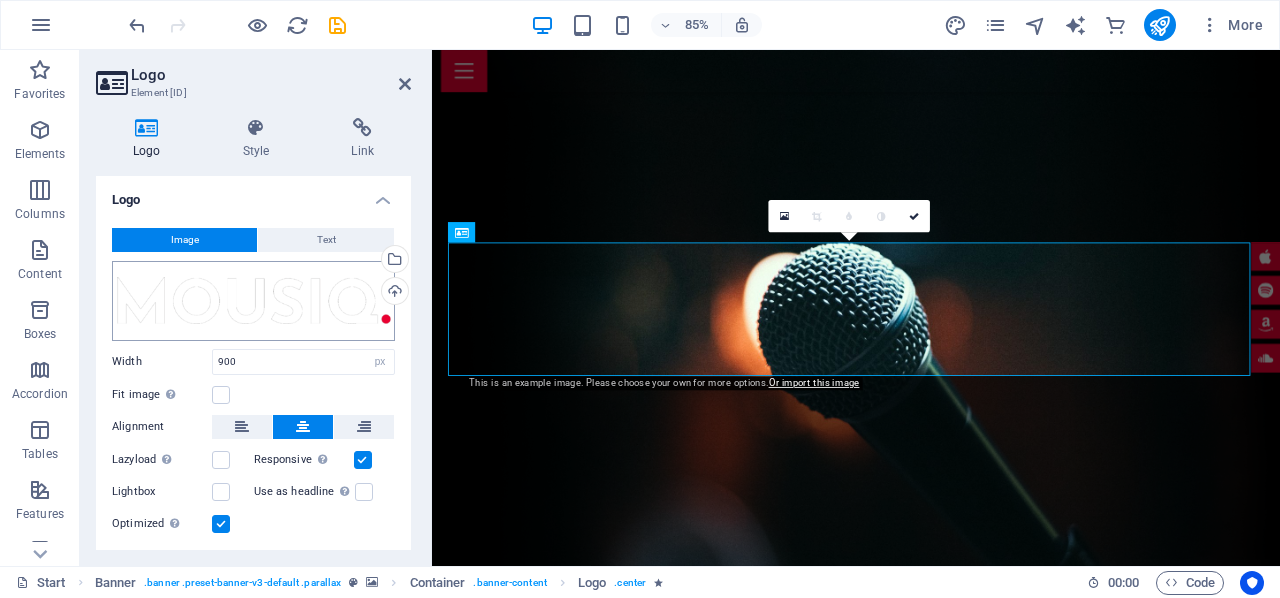 scroll, scrollTop: 48, scrollLeft: 0, axis: vertical 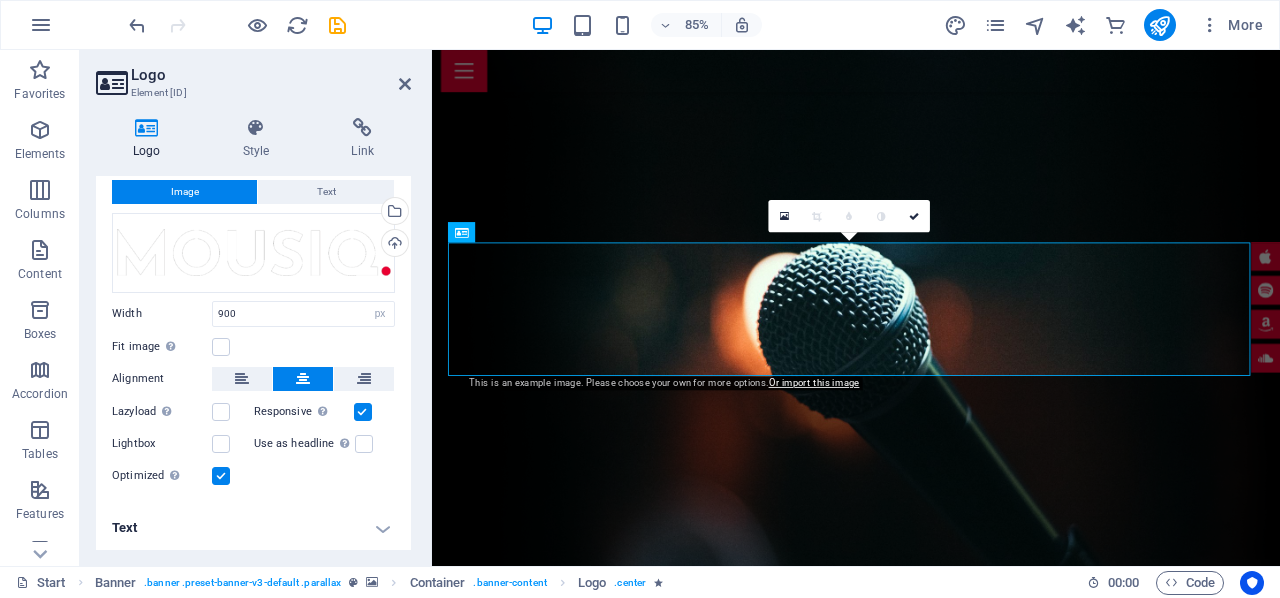 click on "Text" at bounding box center (253, 528) 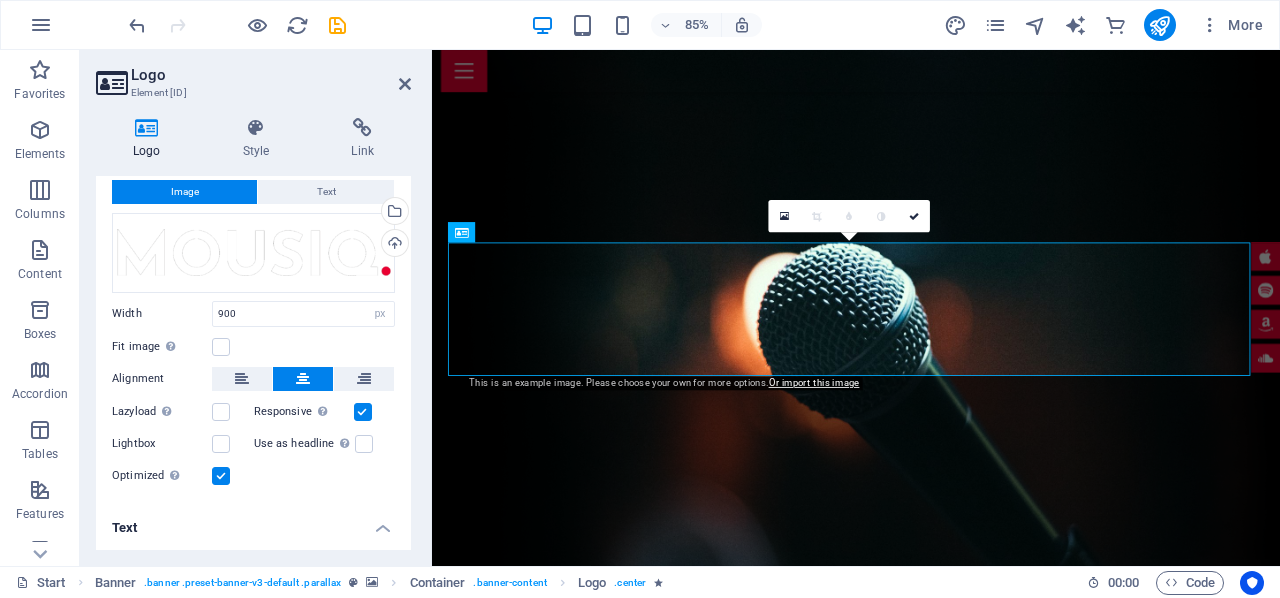 drag, startPoint x: 405, startPoint y: 387, endPoint x: 412, endPoint y: 419, distance: 32.75668 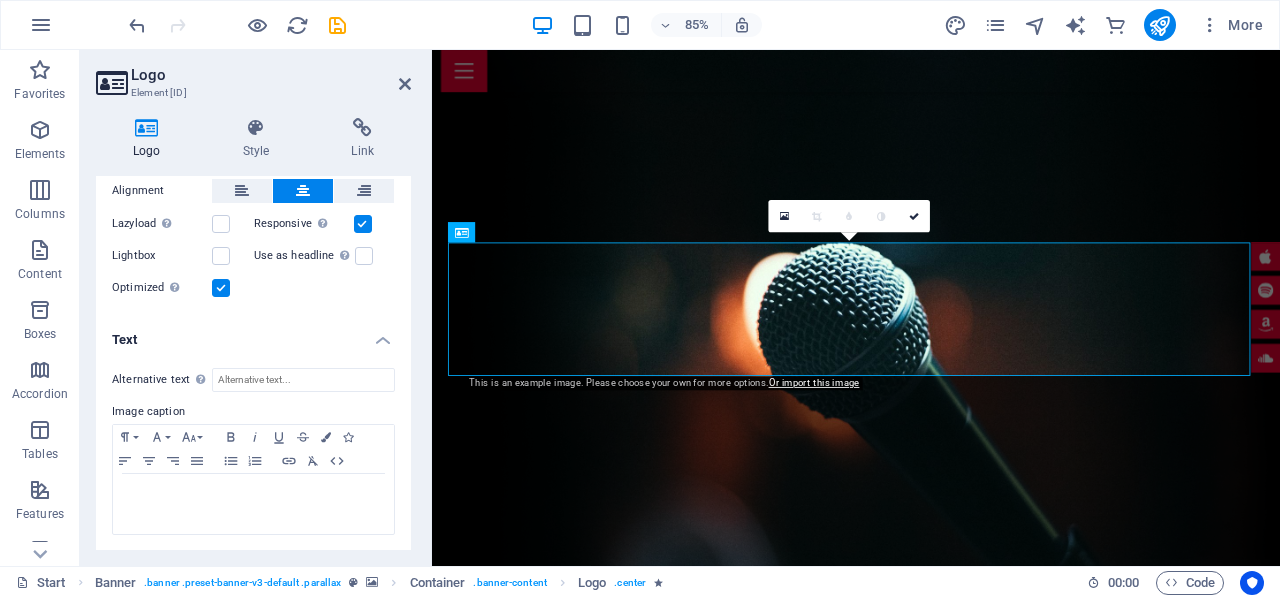 scroll, scrollTop: 48, scrollLeft: 0, axis: vertical 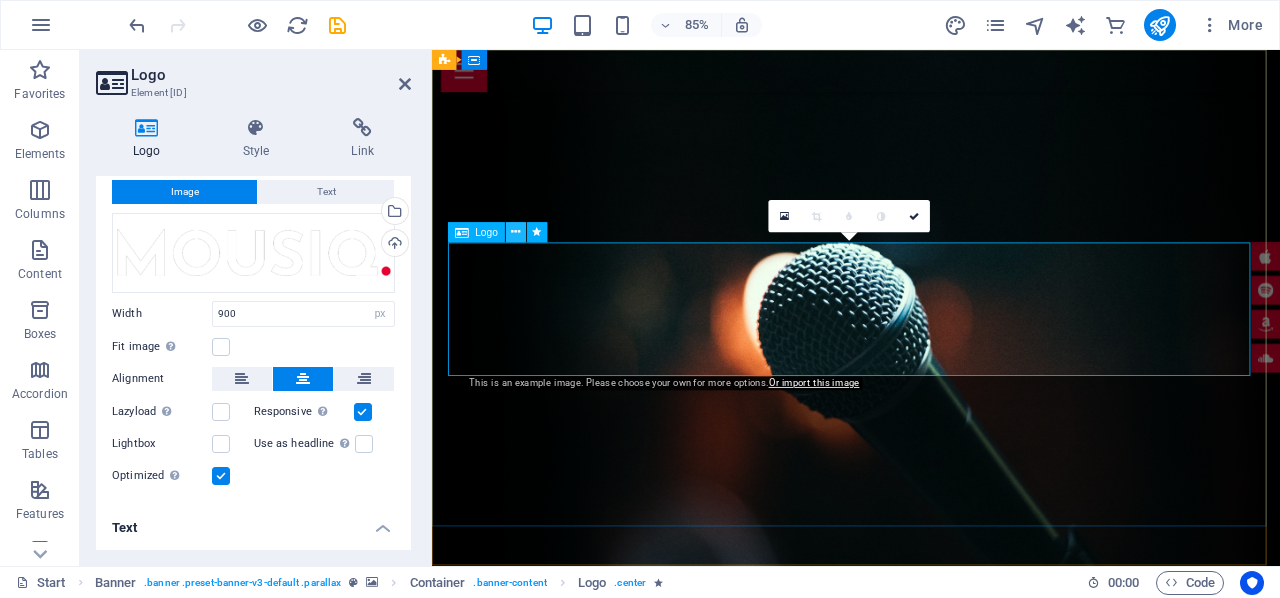 click at bounding box center [515, 233] 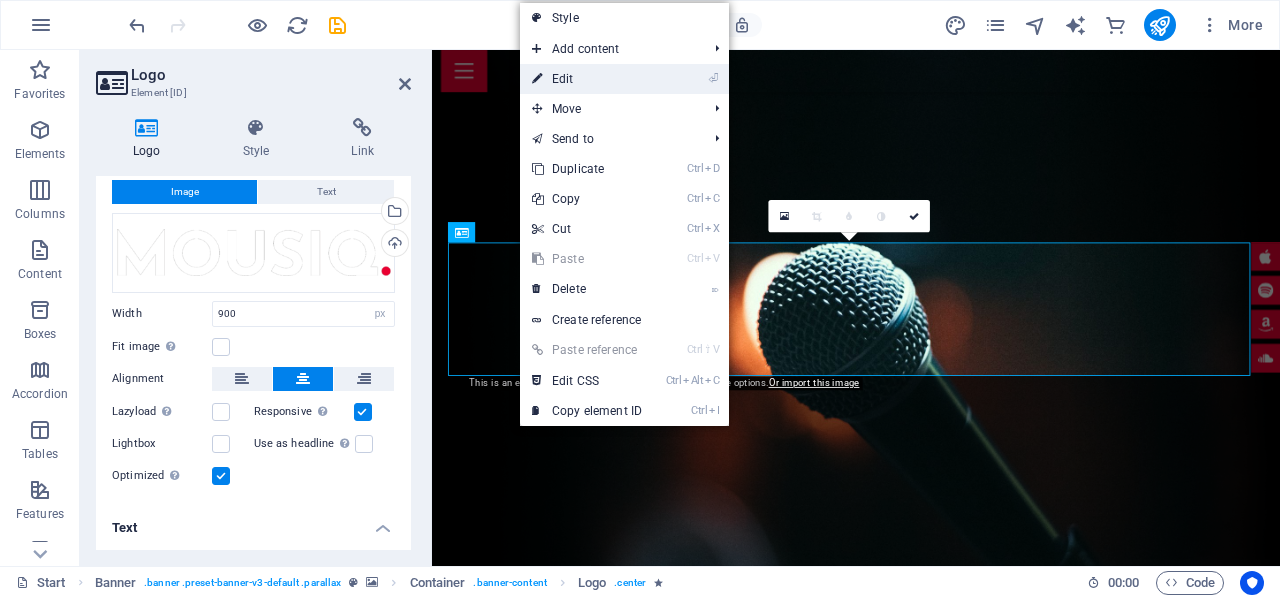 click on "⏎  Edit" at bounding box center (587, 79) 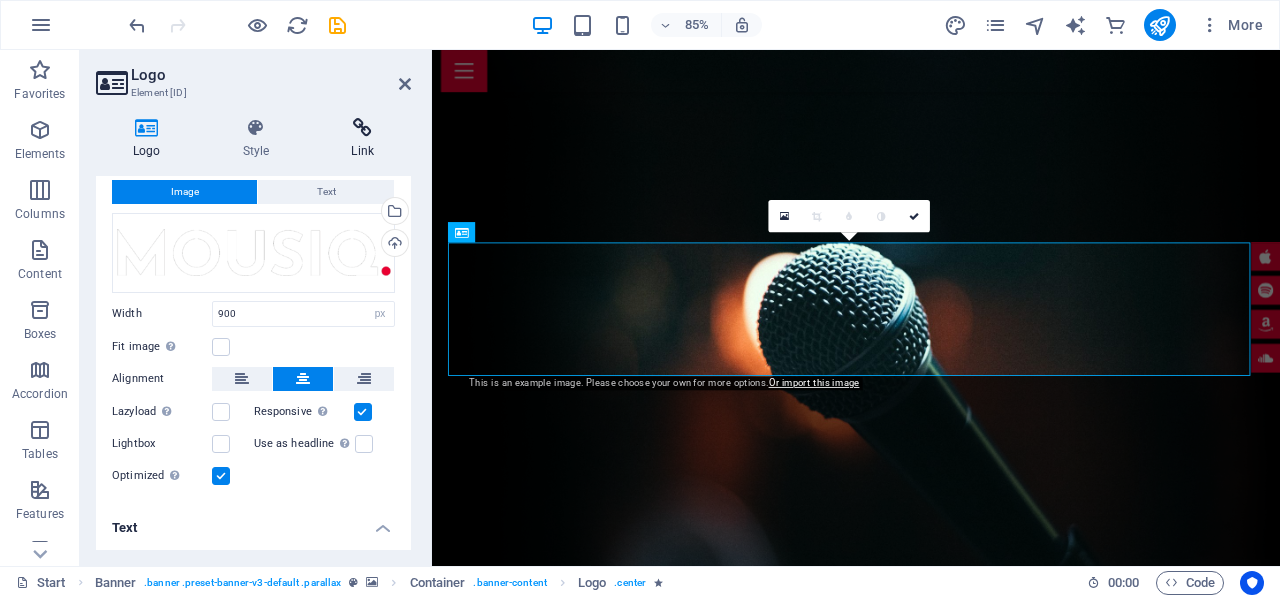 click at bounding box center (362, 128) 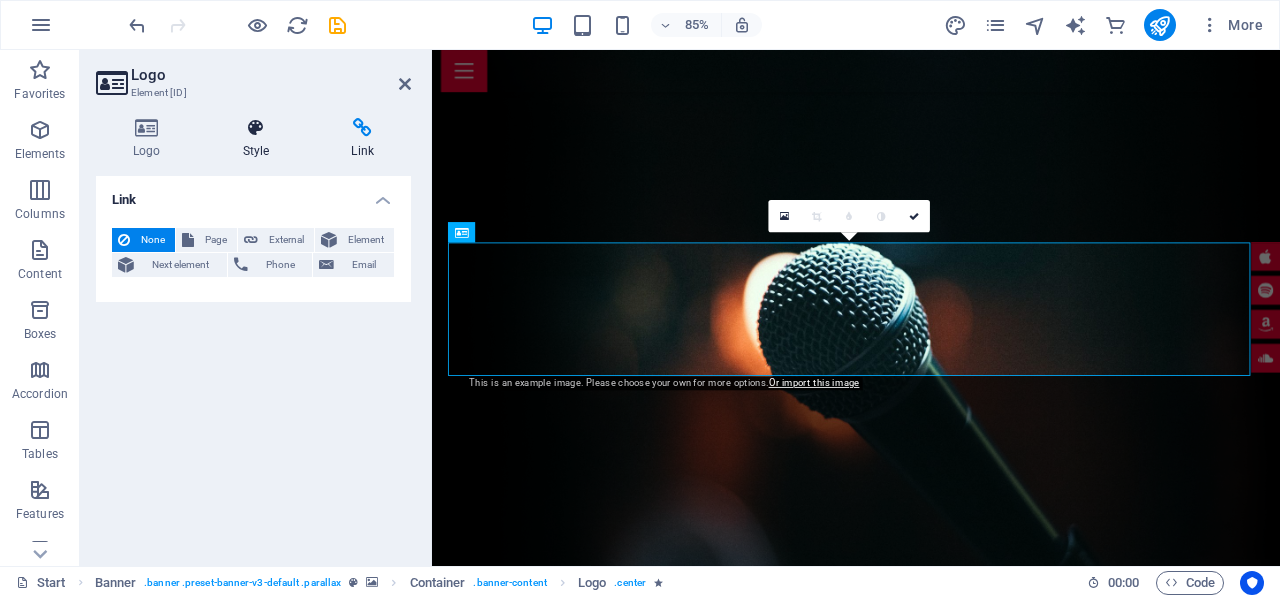 click at bounding box center (256, 128) 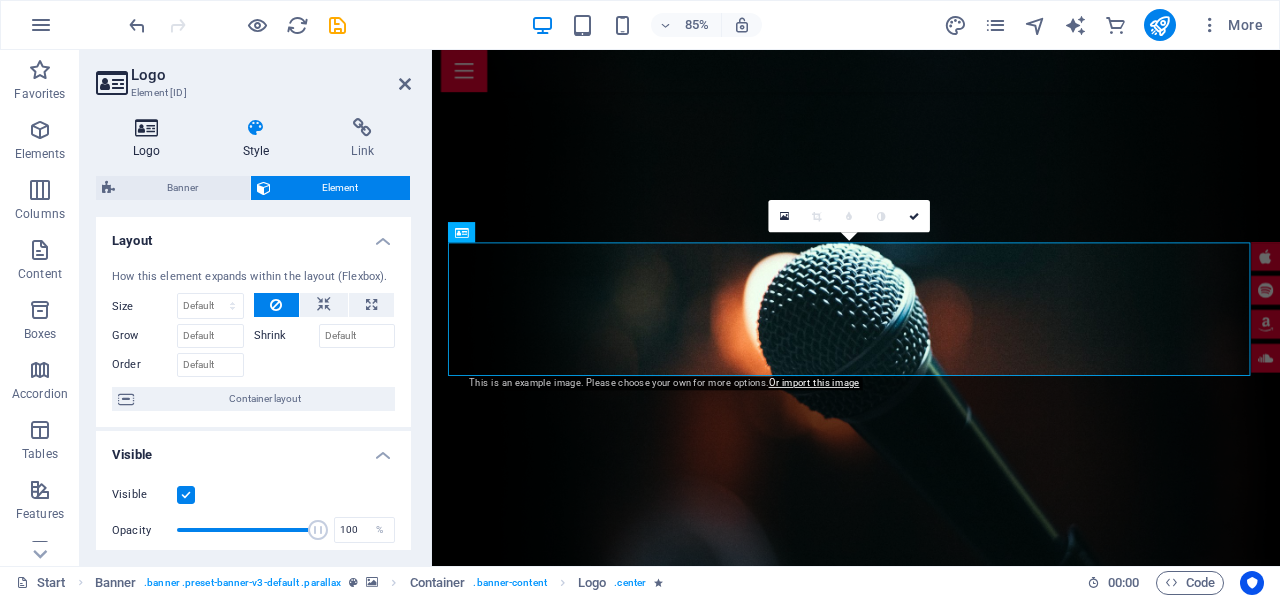 click at bounding box center (147, 128) 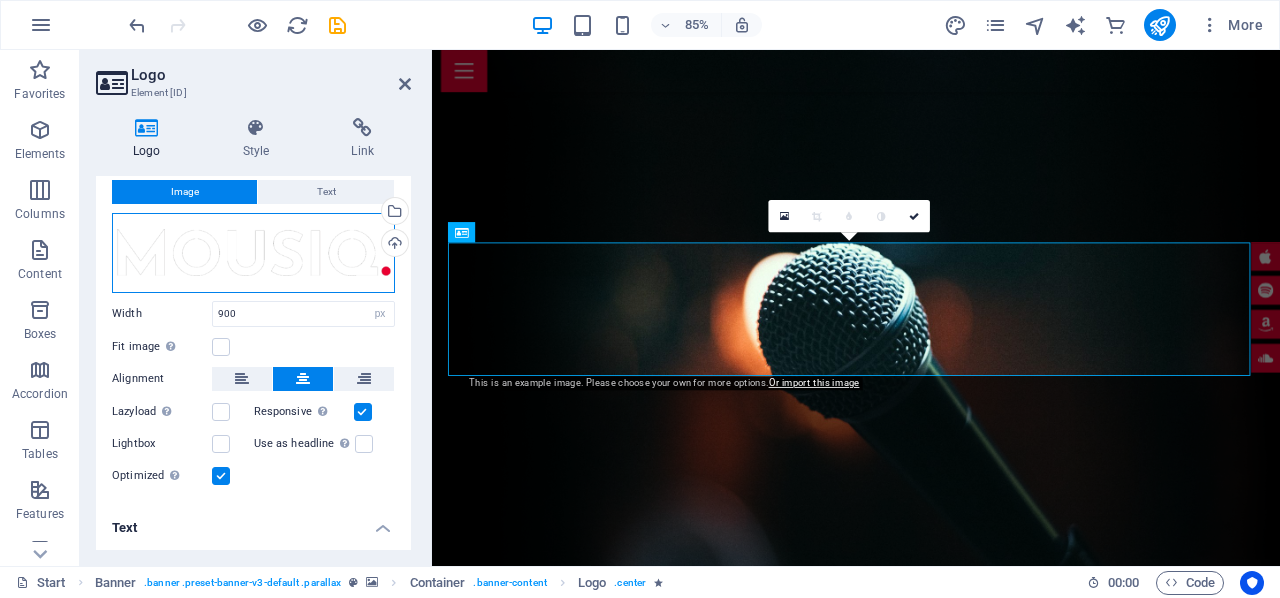 click on "Drag files here, click to choose files or select files from Files or our free stock photos & videos" at bounding box center (253, 253) 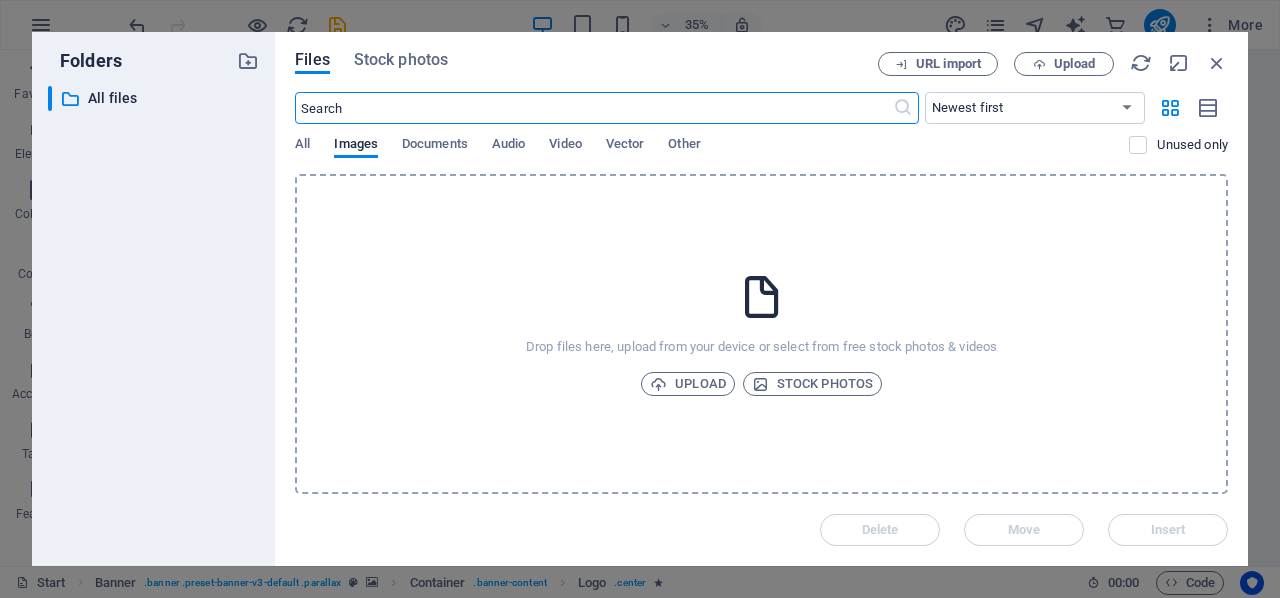 click on "Drop files here, upload from your device or select from free stock photos & videos Upload Stock photos" at bounding box center (761, 334) 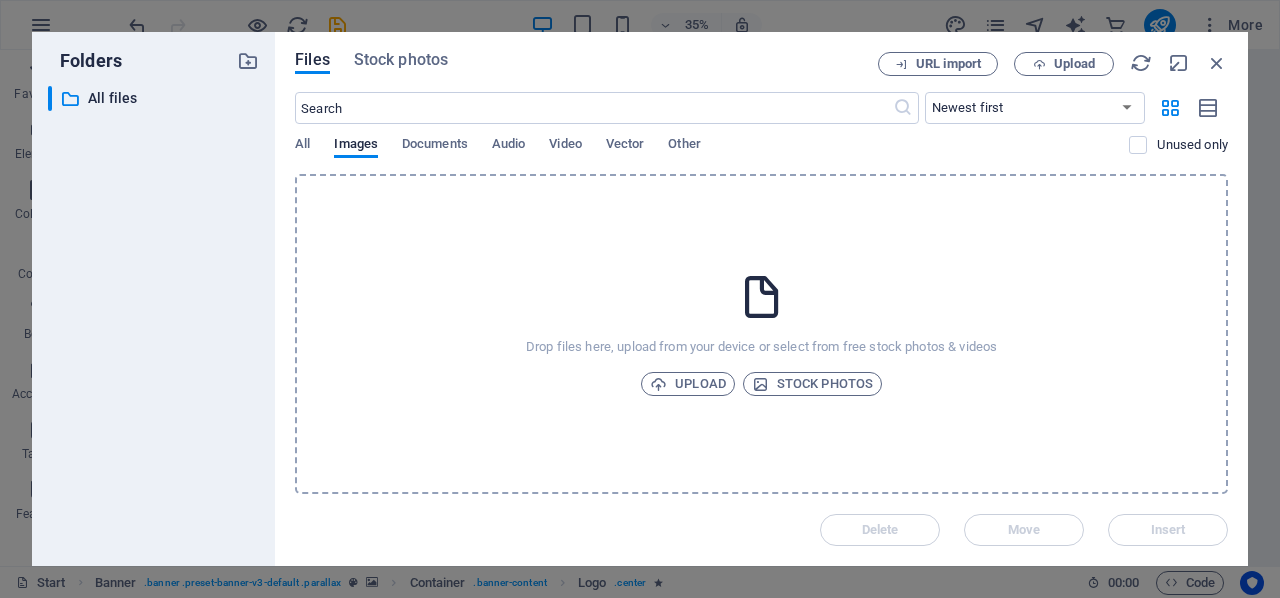 click on "Drop files here, upload from your device or select from free stock photos & videos Upload Stock photos" at bounding box center [761, 334] 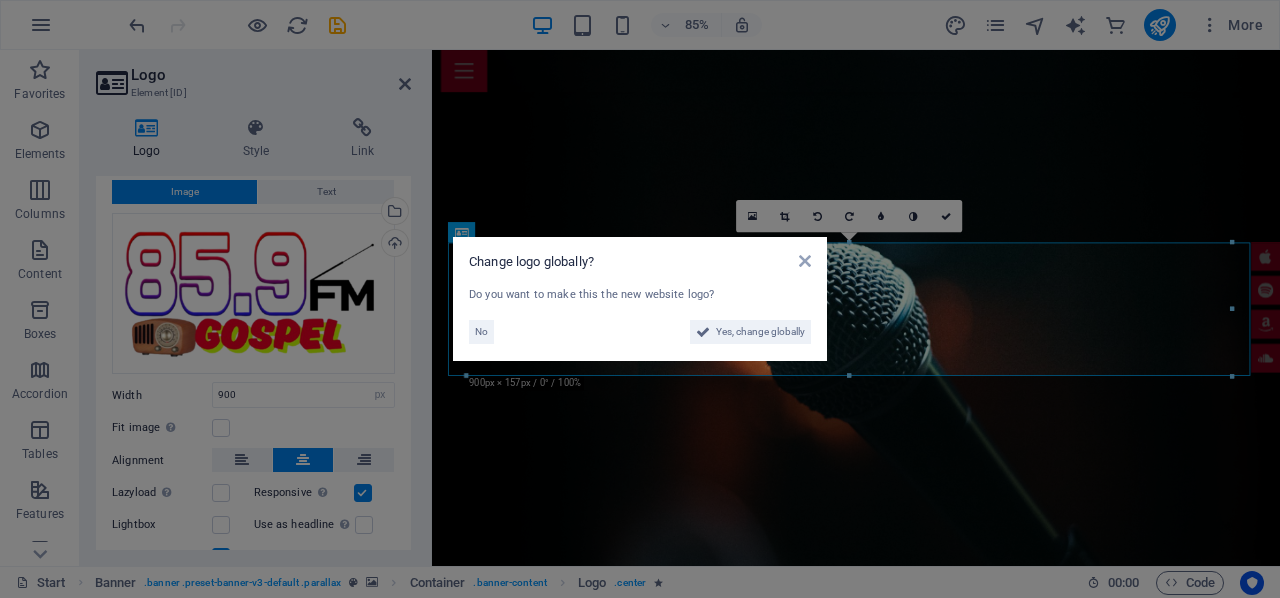 click on "Yes, change globally" at bounding box center (750, 332) 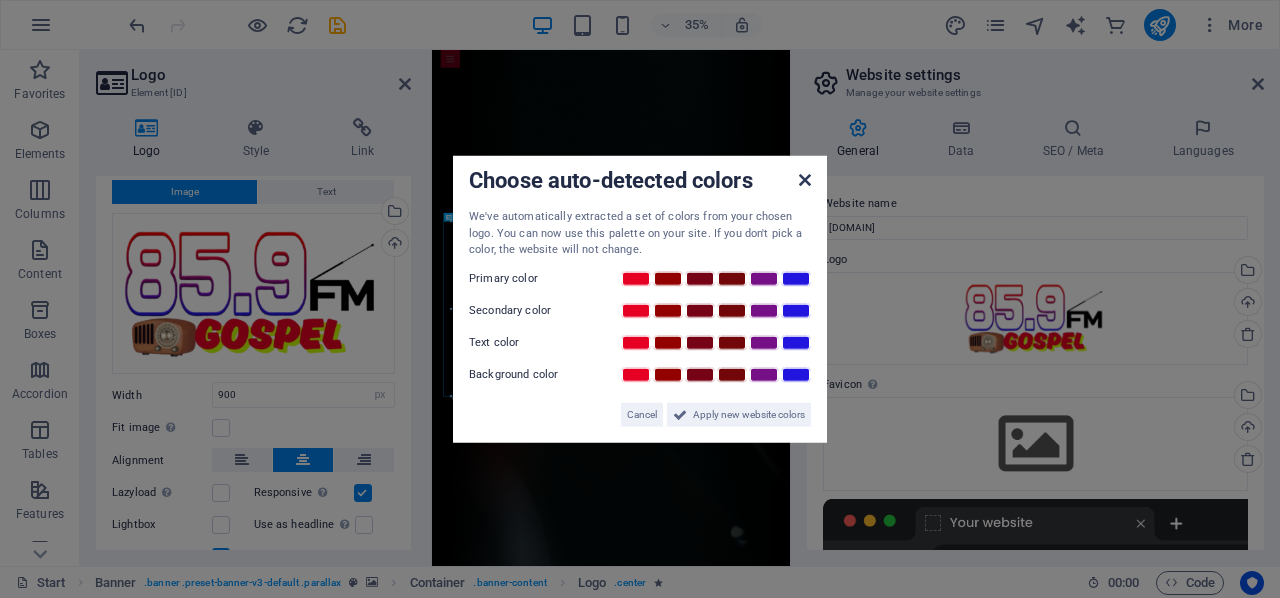 click at bounding box center (805, 180) 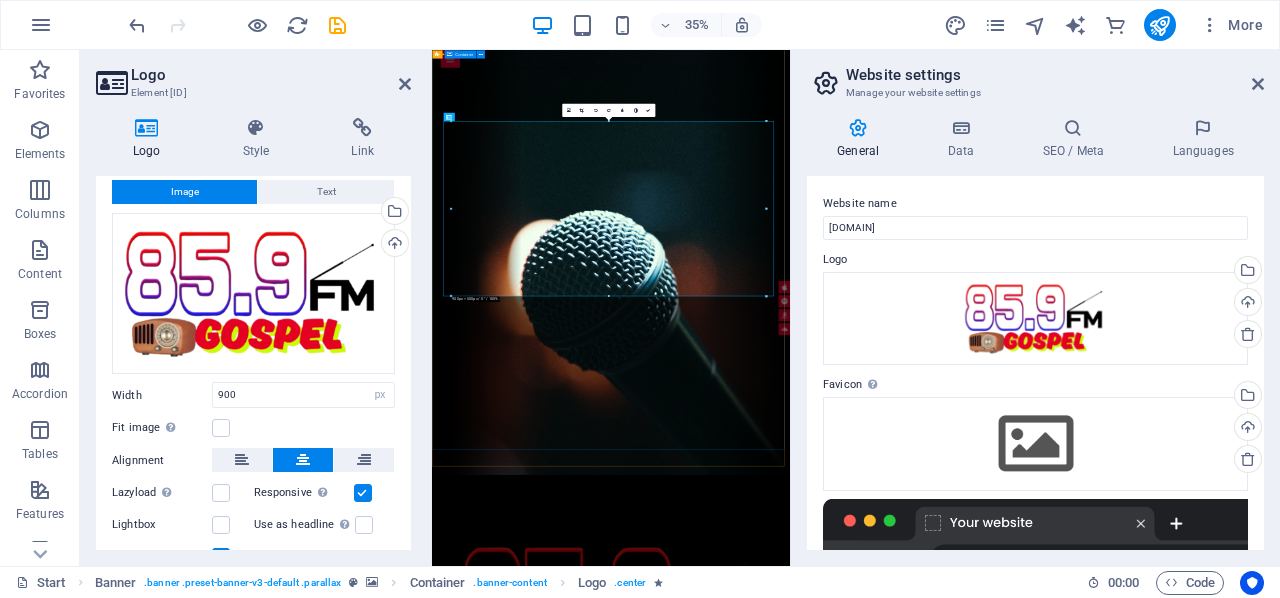 scroll, scrollTop: 200, scrollLeft: 0, axis: vertical 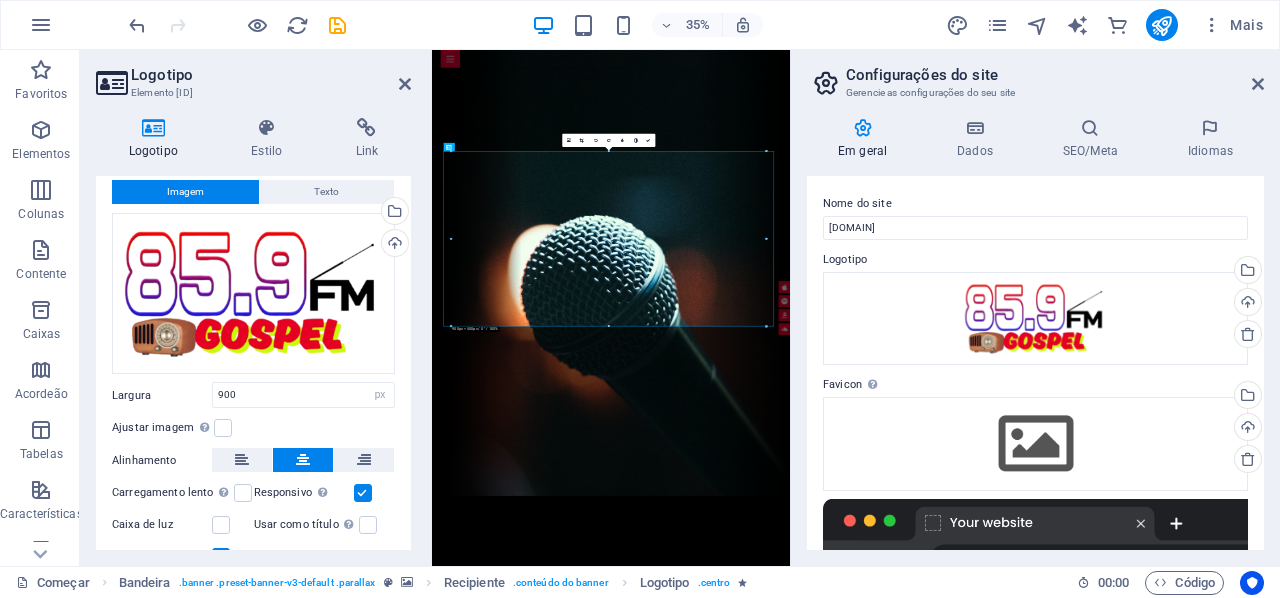drag, startPoint x: 404, startPoint y: 355, endPoint x: 404, endPoint y: 381, distance: 26 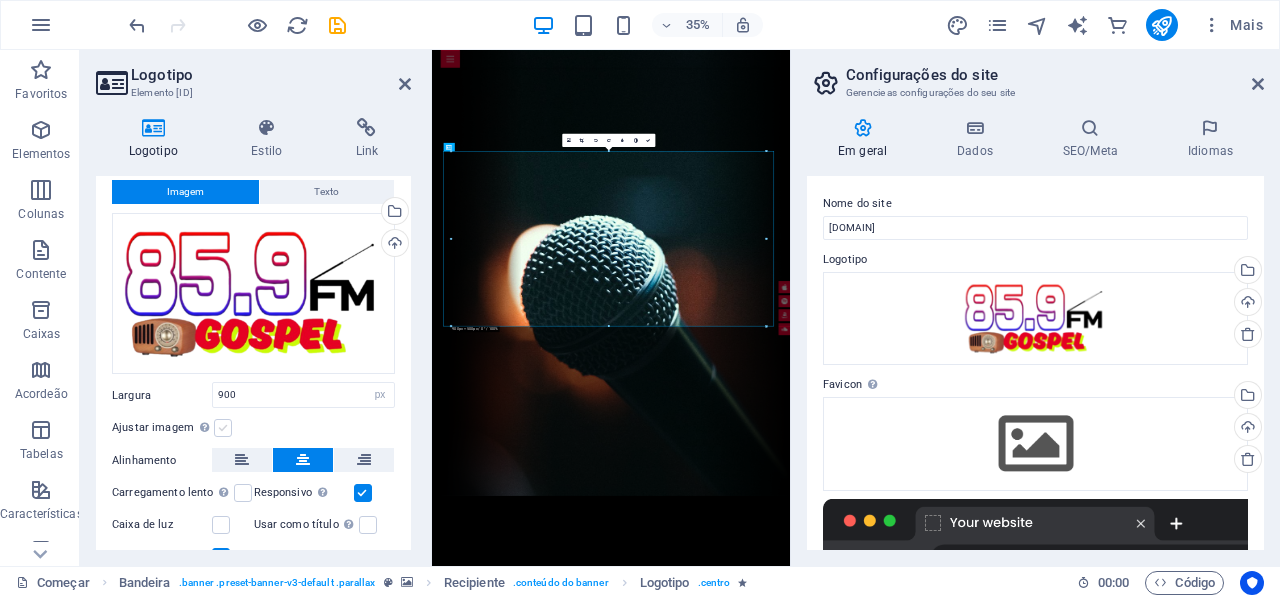 click at bounding box center (223, 428) 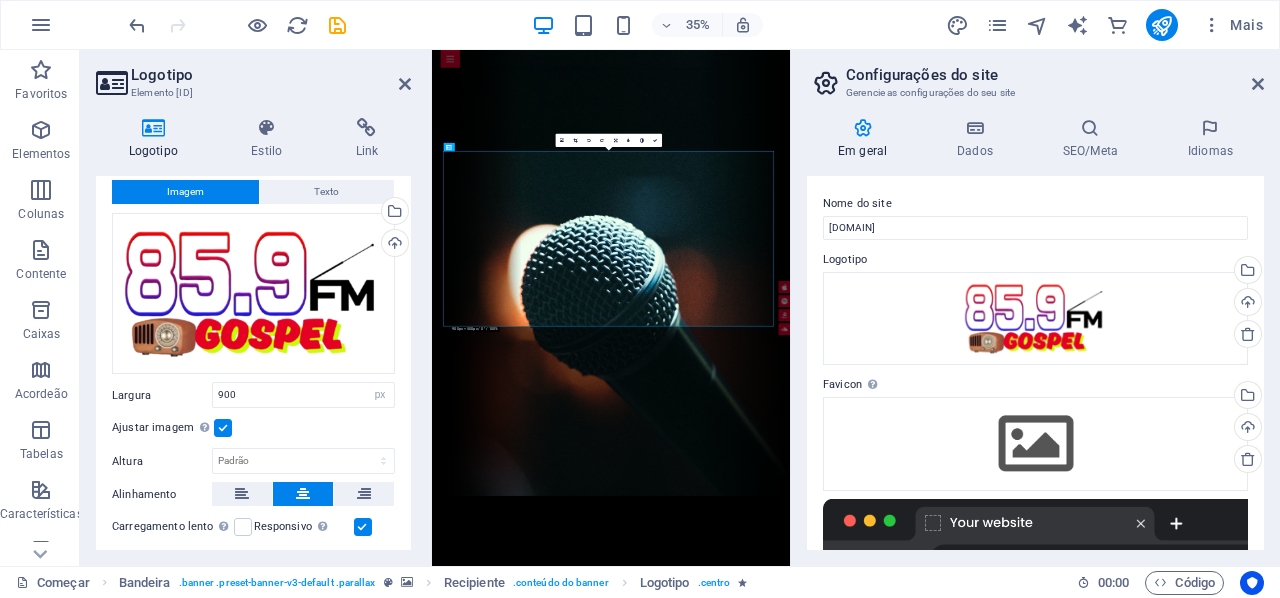 click at bounding box center [223, 428] 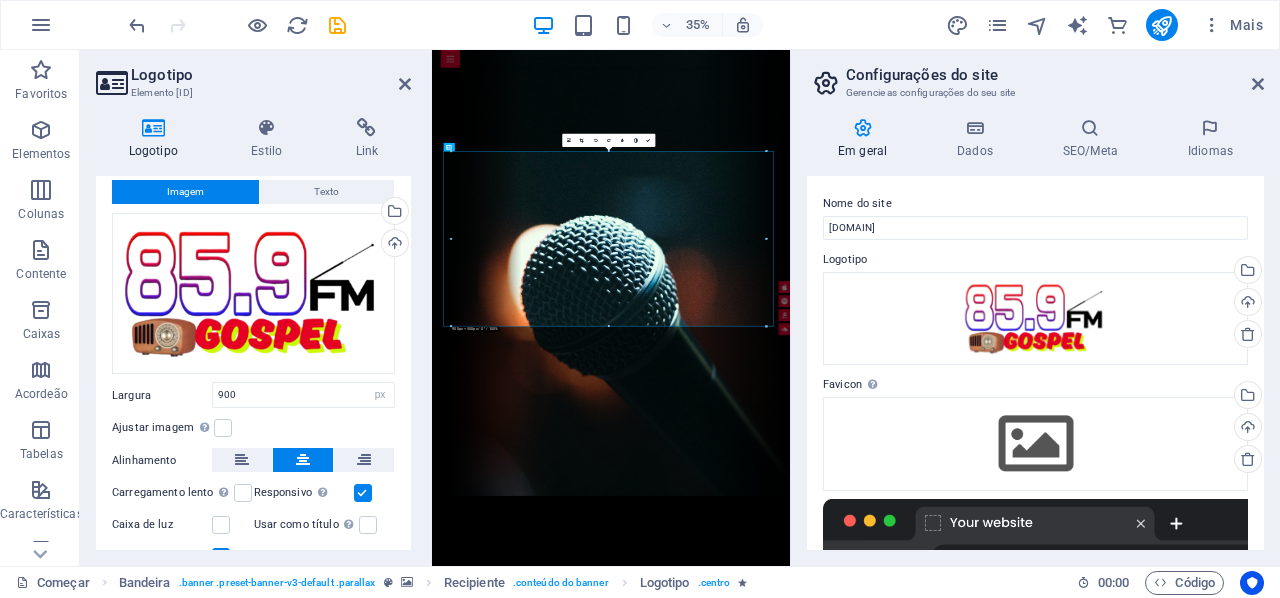 drag, startPoint x: 403, startPoint y: 366, endPoint x: 404, endPoint y: 385, distance: 19.026299 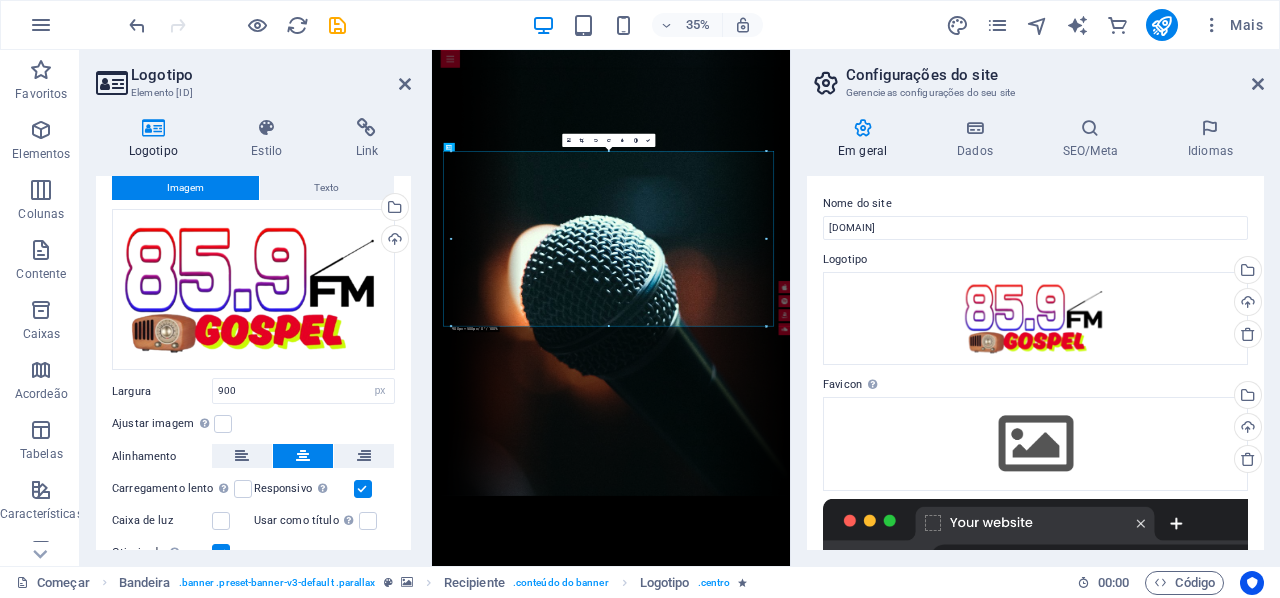scroll, scrollTop: 0, scrollLeft: 0, axis: both 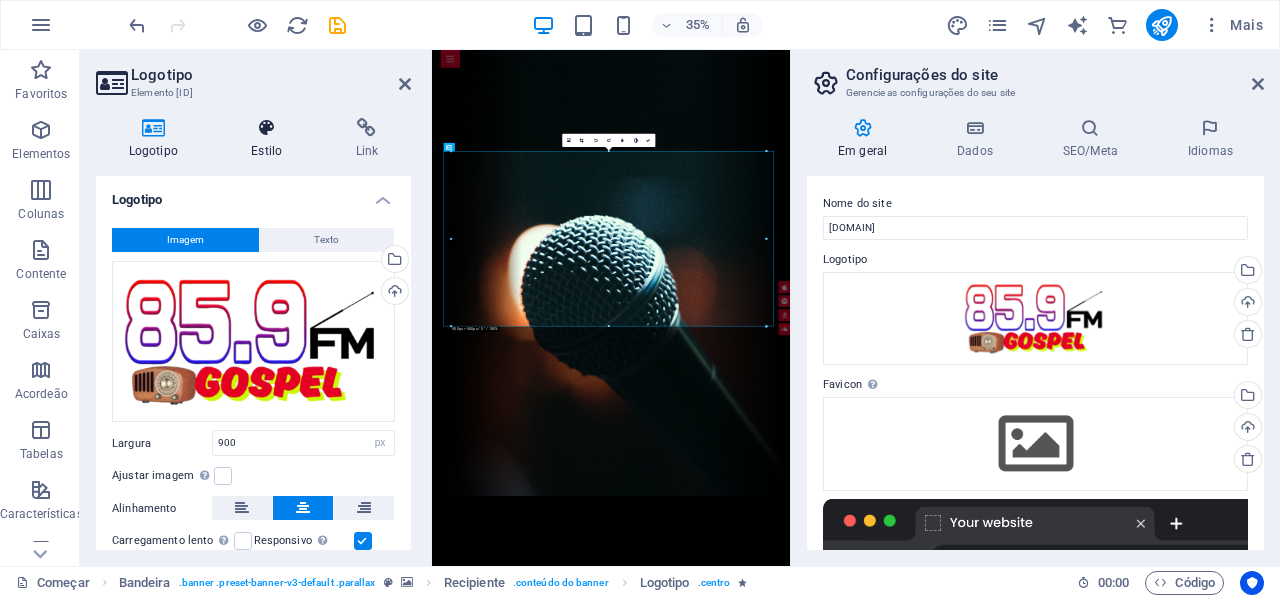 click at bounding box center [267, 128] 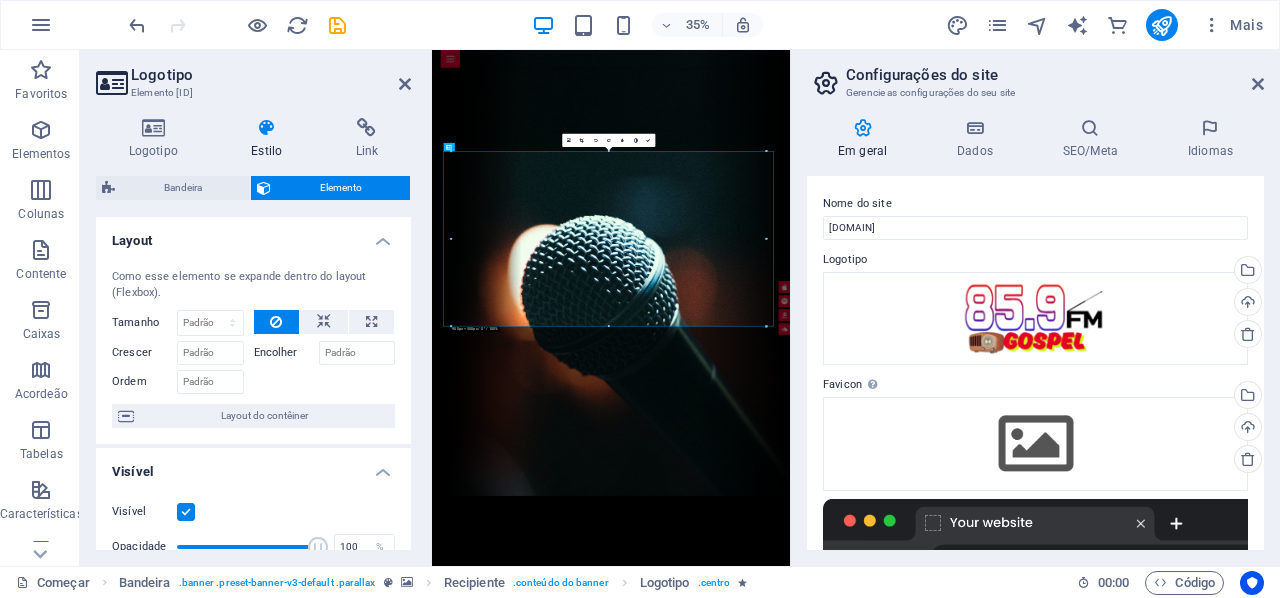 click on "Layout Como esse elemento se expande dentro do layout (Flexbox). Tamanho Padrão auto px % 1/1 1/2 1/3 1/4 1/5 1/6 1/7 1/8 1/9 1/10 Crescer Encolher Ordem Layout do contêiner" at bounding box center [253, 330] 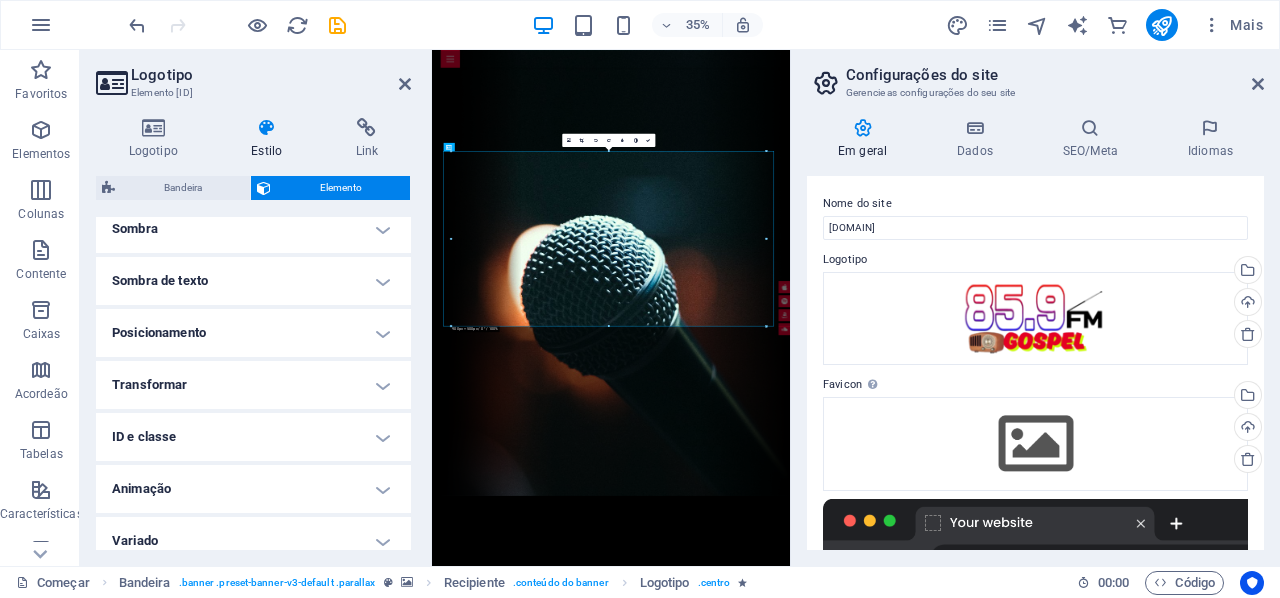 scroll, scrollTop: 528, scrollLeft: 0, axis: vertical 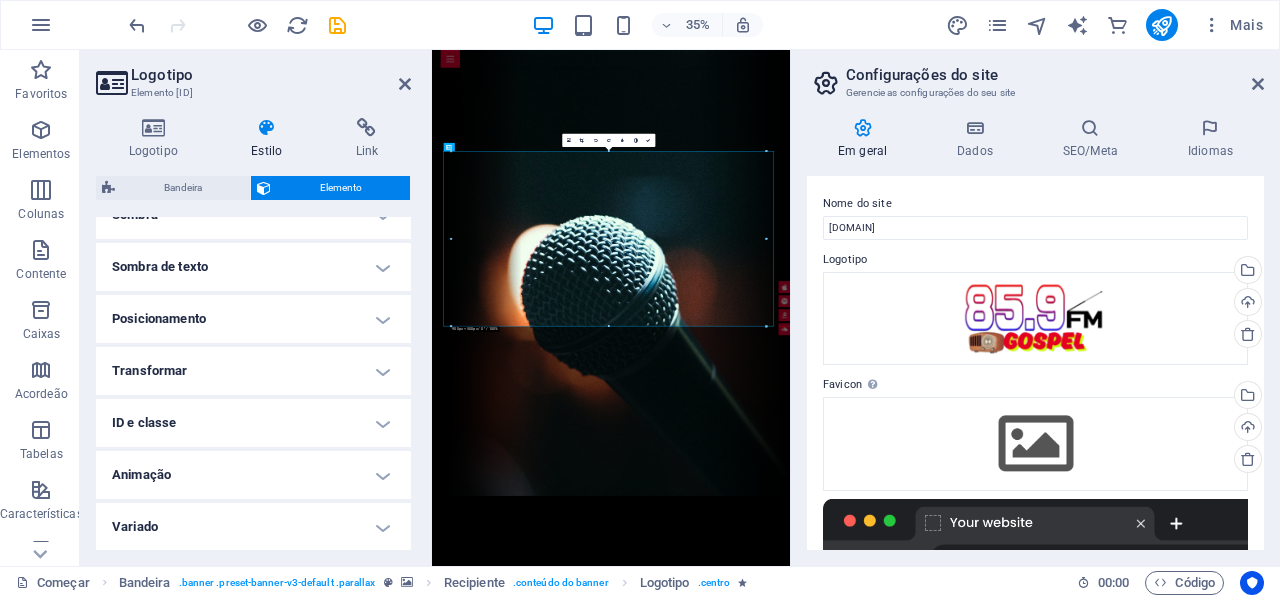 click on "Animação" at bounding box center (253, 475) 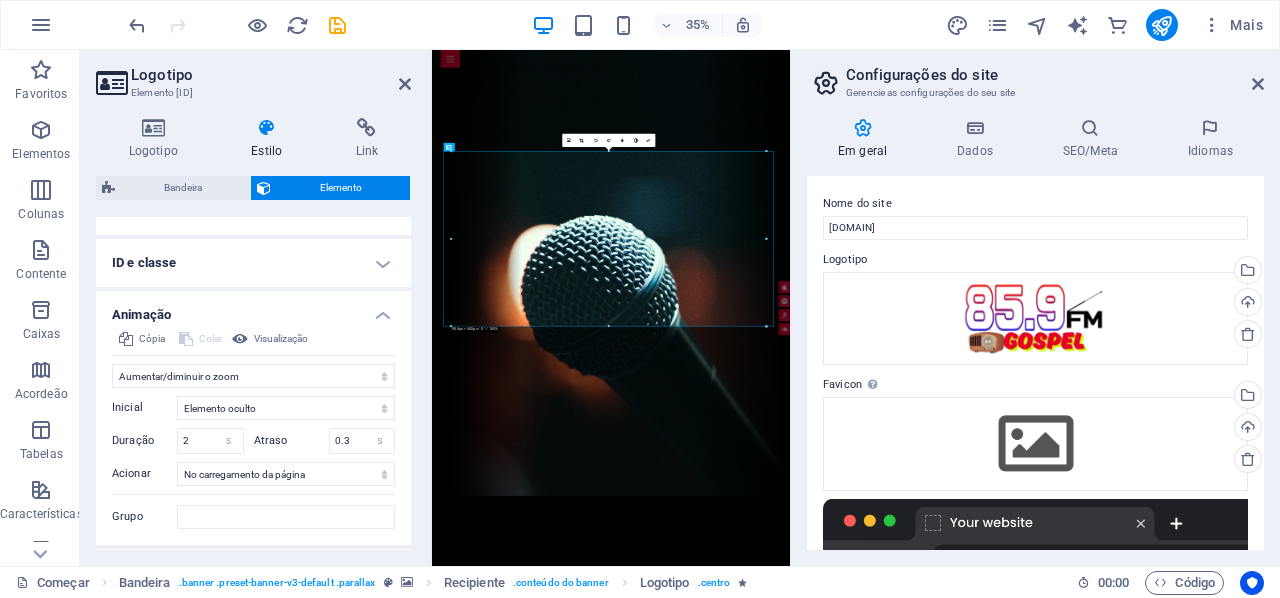 scroll, scrollTop: 728, scrollLeft: 0, axis: vertical 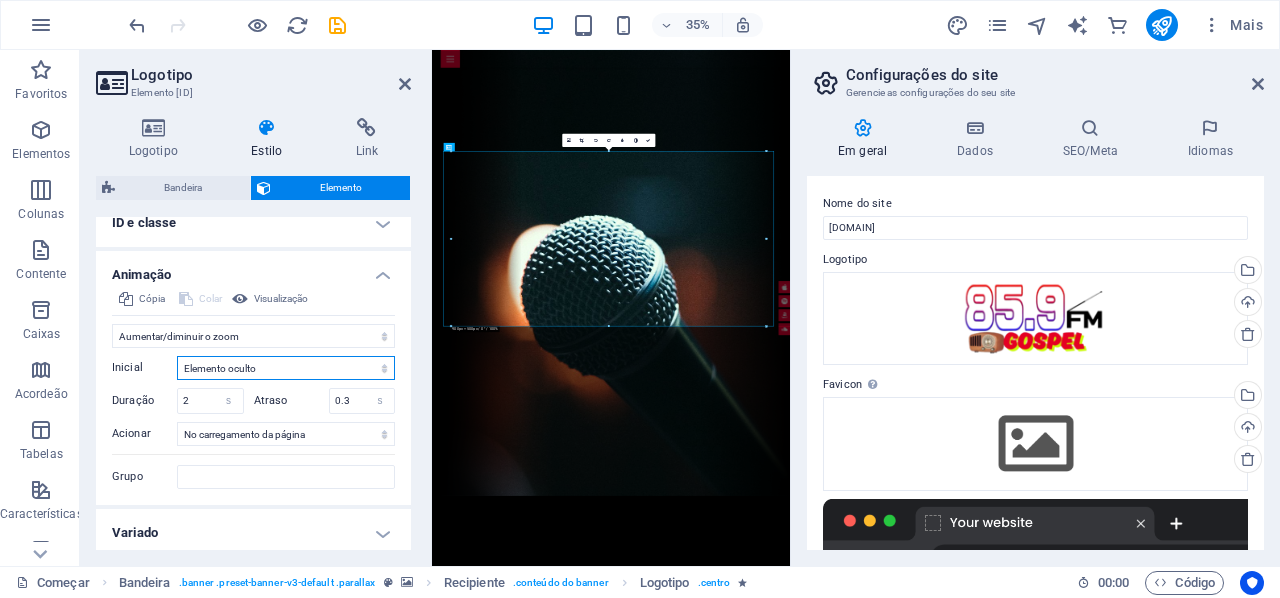 click on "Elemento oculto Elemento mostrado" at bounding box center [286, 368] 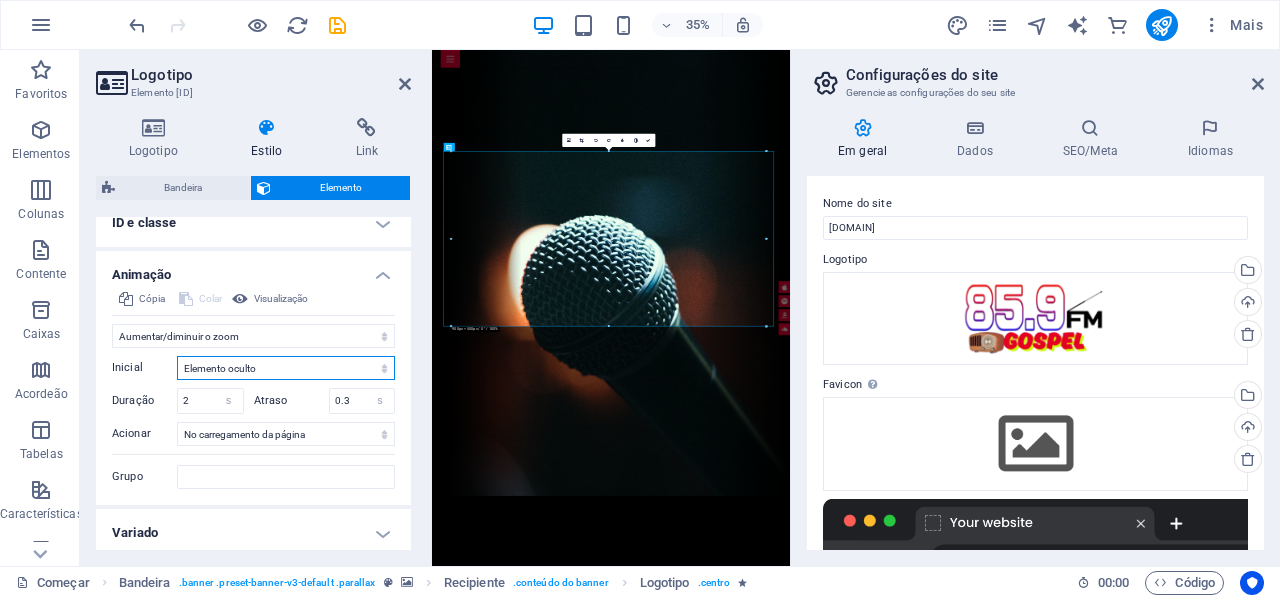 click on "Elemento oculto Elemento mostrado" at bounding box center (286, 368) 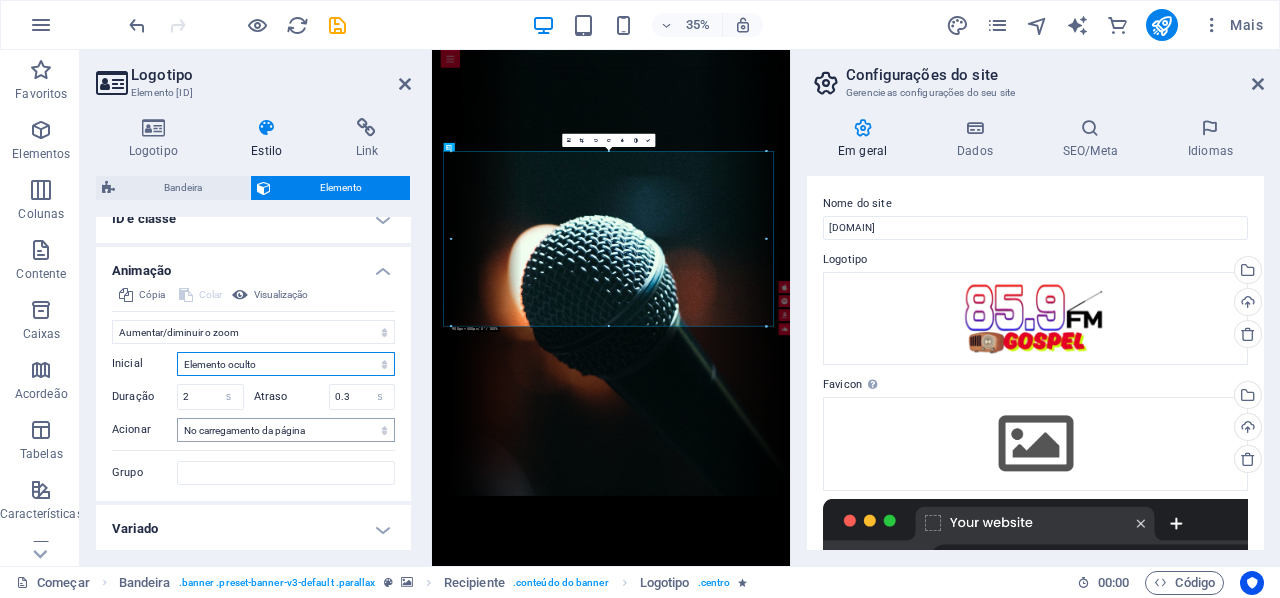 scroll, scrollTop: 632, scrollLeft: 0, axis: vertical 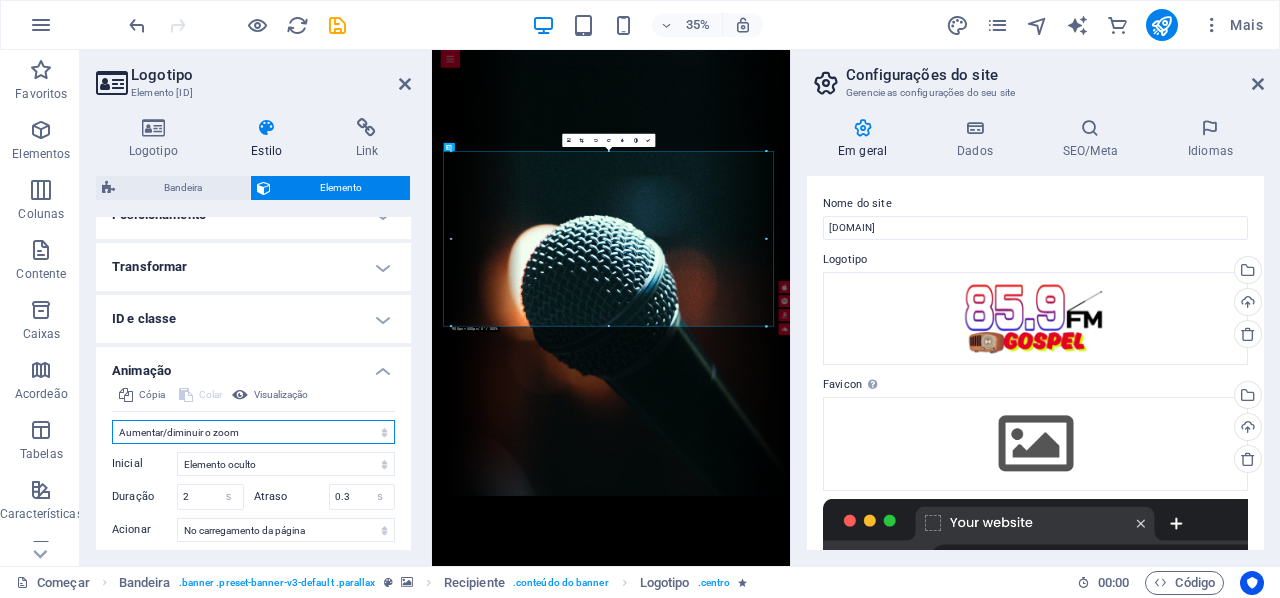 click on "Não animar Mostrar / Ocultar Deslize para cima/baixo Aumentar/diminuir o zoom Deslize da esquerda para a direita Deslize da direita para a esquerda Deslize de cima para baixo Deslize de baixo para cima Pulso Piscar Abrir como sobreposição" at bounding box center (253, 432) 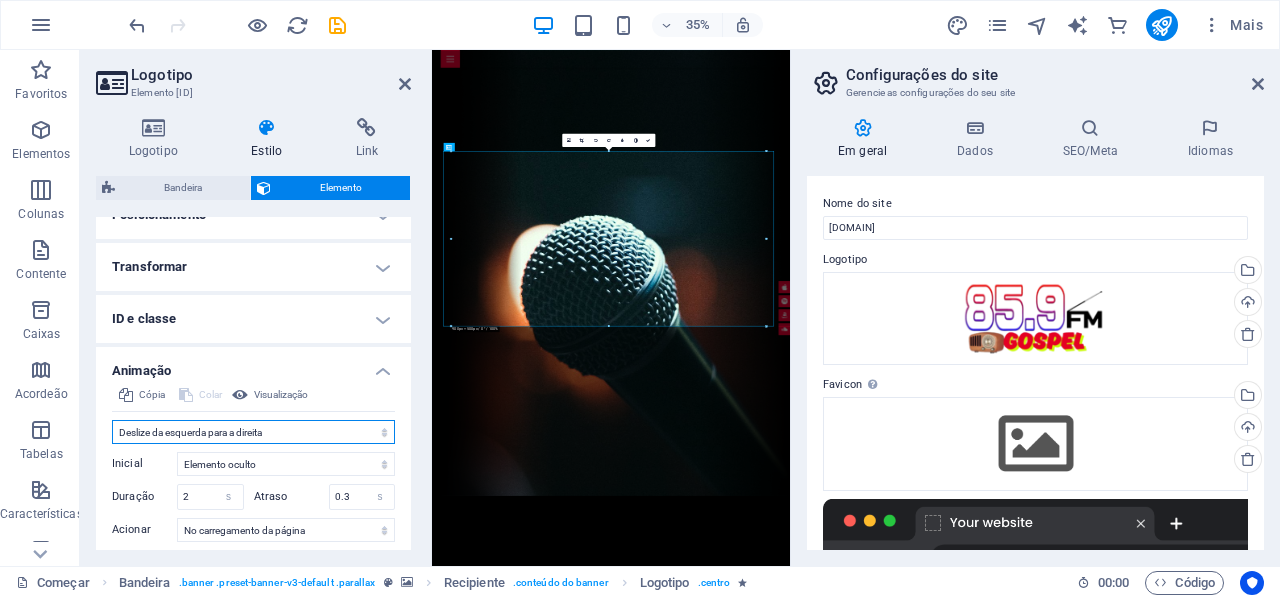 click on "Não animar Mostrar / Ocultar Deslize para cima/baixo Aumentar/diminuir o zoom Deslize da esquerda para a direita Deslize da direita para a esquerda Deslize de cima para baixo Deslize de baixo para cima Pulso Piscar Abrir como sobreposição" at bounding box center [253, 432] 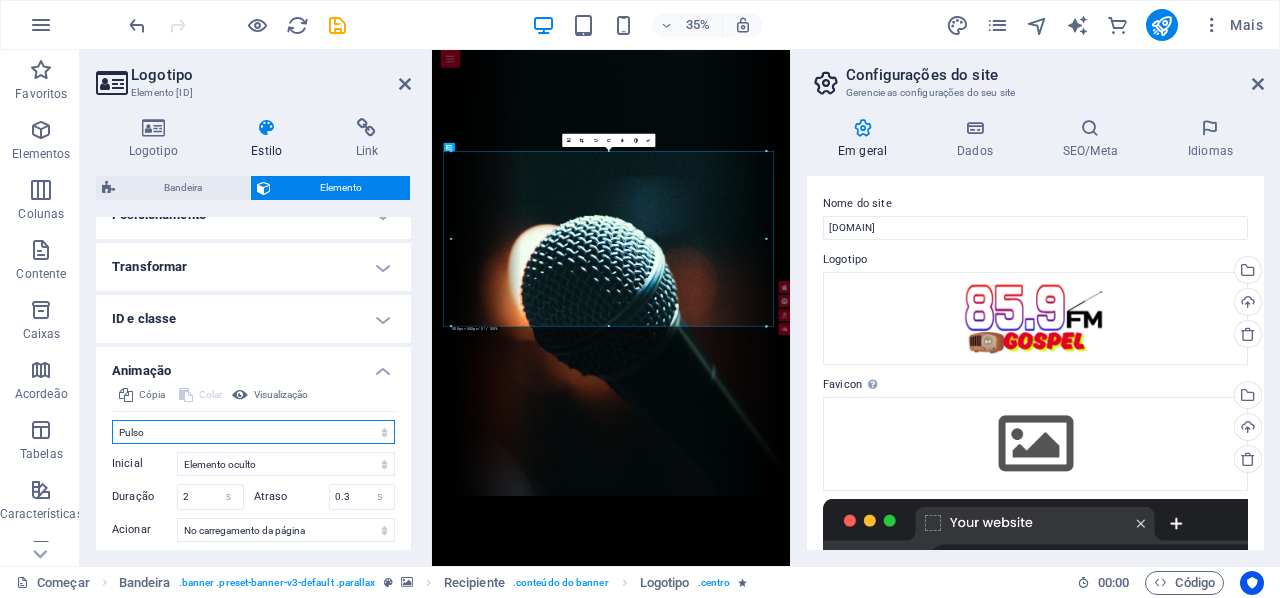 click on "Não animar Mostrar / Ocultar Deslize para cima/baixo Aumentar/diminuir o zoom Deslize da esquerda para a direita Deslize da direita para a esquerda Deslize de cima para baixo Deslize de baixo para cima Pulso Piscar Abrir como sobreposição" at bounding box center [253, 432] 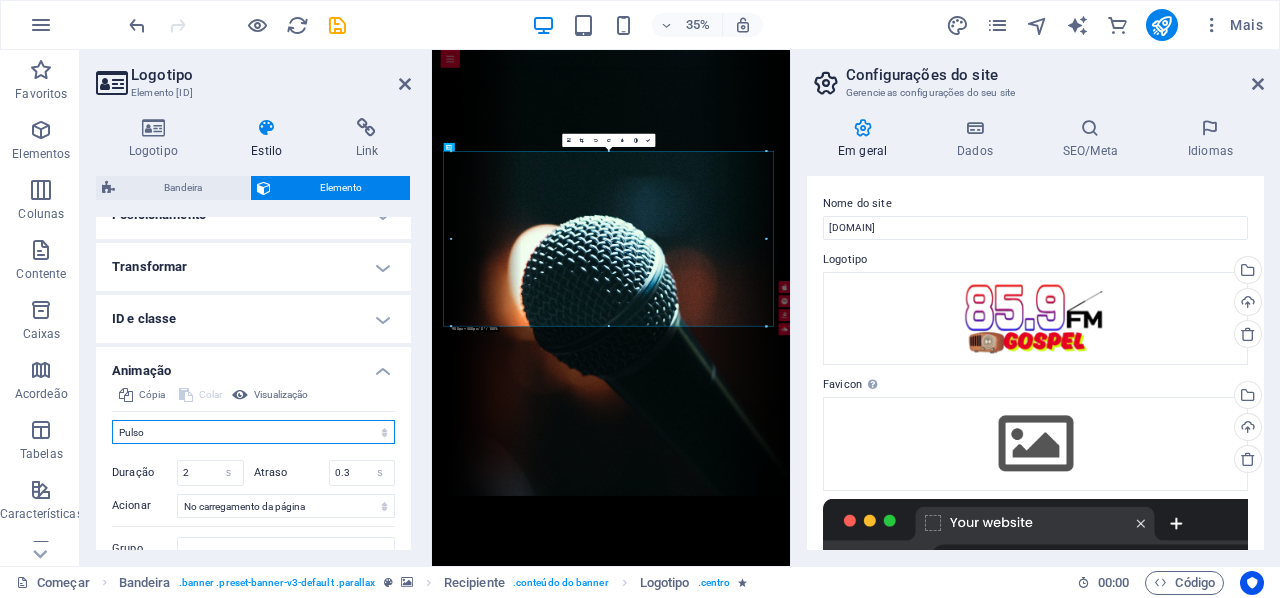 click on "Não animar Mostrar / Ocultar Deslize para cima/baixo Aumentar/diminuir o zoom Deslize da esquerda para a direita Deslize da direita para a esquerda Deslize de cima para baixo Deslize de baixo para cima Pulso Piscar Abrir como sobreposição" at bounding box center (253, 432) 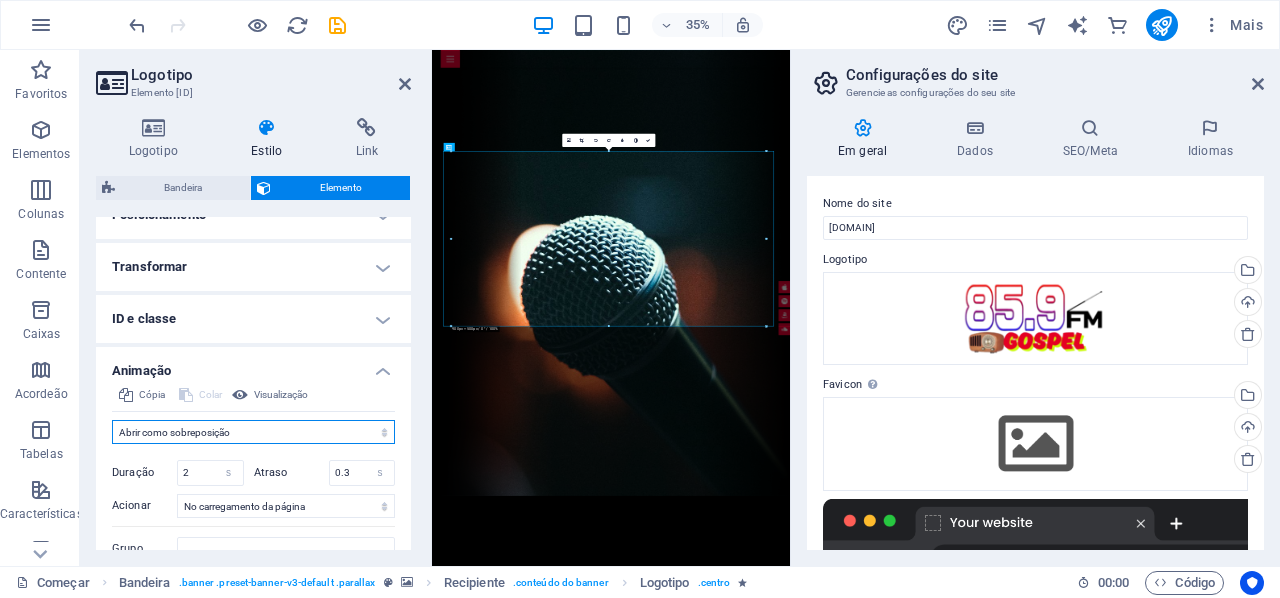 click on "Não animar Mostrar / Ocultar Deslize para cima/baixo Aumentar/diminuir o zoom Deslize da esquerda para a direita Deslize da direita para a esquerda Deslize de cima para baixo Deslize de baixo para cima Pulso Piscar Abrir como sobreposição" at bounding box center [253, 432] 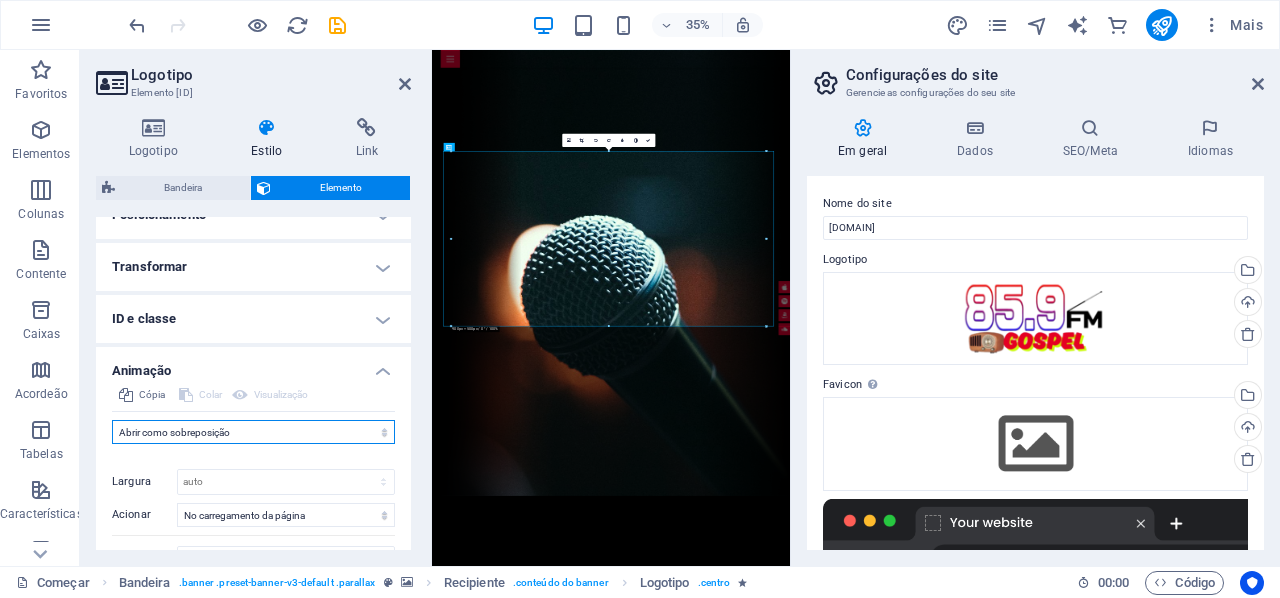 click on "Não animar Mostrar / Ocultar Deslize para cima/baixo Aumentar/diminuir o zoom Deslize da esquerda para a direita Deslize da direita para a esquerda Deslize de cima para baixo Deslize de baixo para cima Pulso Piscar Abrir como sobreposição" at bounding box center [253, 432] 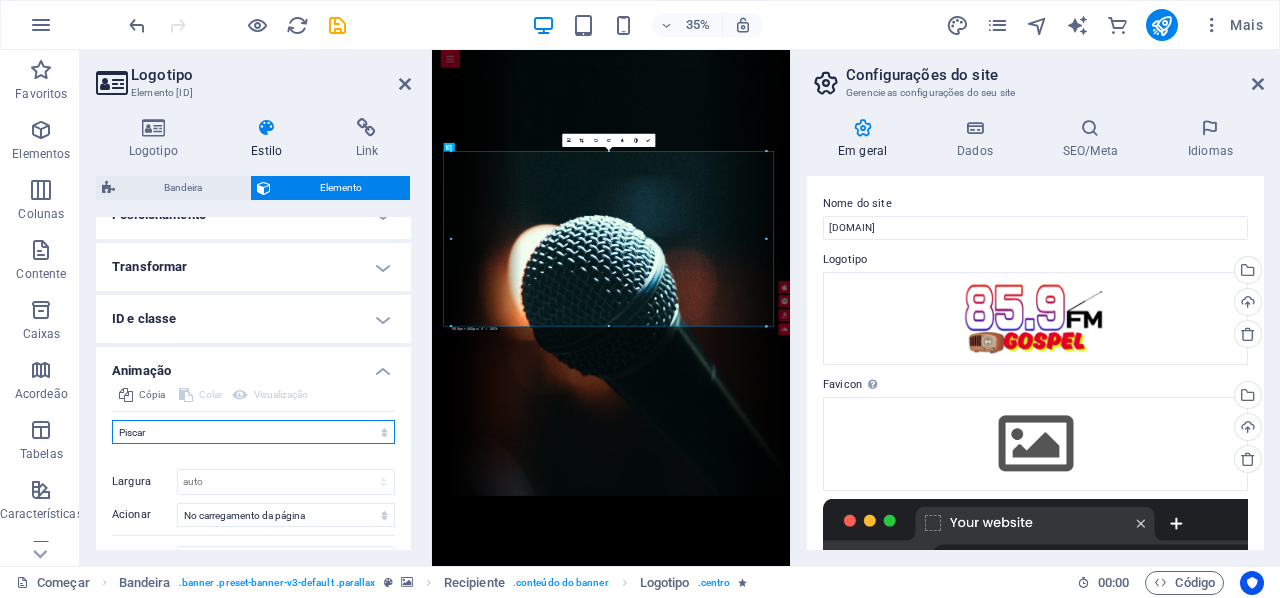 click on "Não animar Mostrar / Ocultar Deslize para cima/baixo Aumentar/diminuir o zoom Deslize da esquerda para a direita Deslize da direita para a esquerda Deslize de cima para baixo Deslize de baixo para cima Pulso Piscar Abrir como sobreposição" at bounding box center [253, 432] 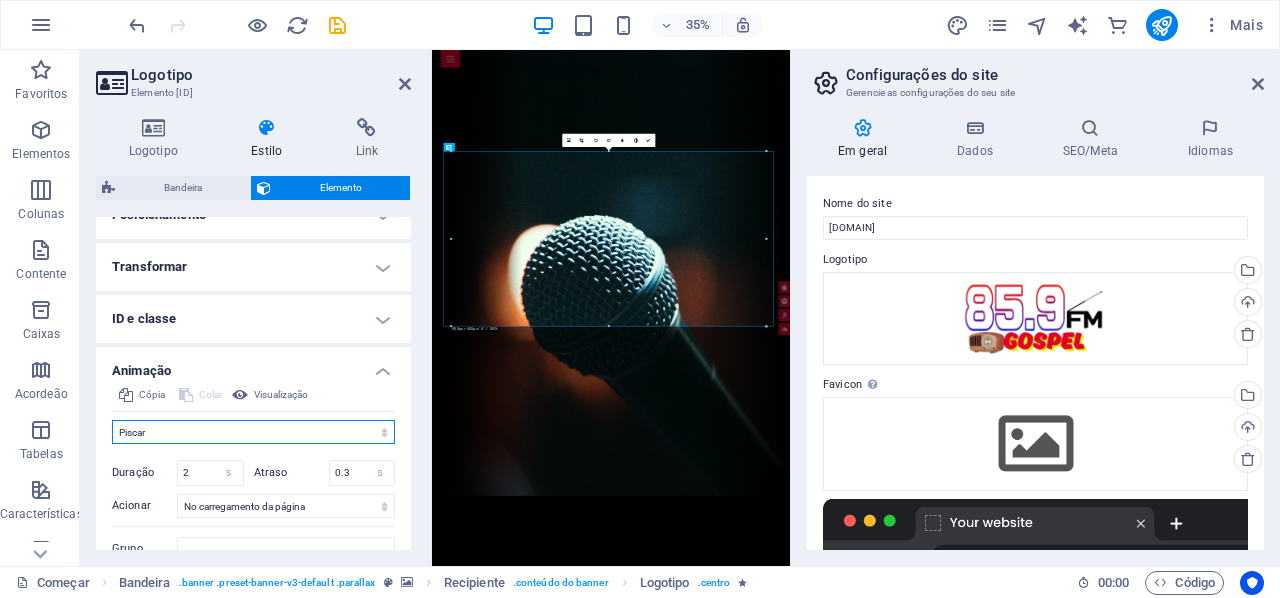 click on "Não animar Mostrar / Ocultar Deslize para cima/baixo Aumentar/diminuir o zoom Deslize da esquerda para a direita Deslize da direita para a esquerda Deslize de cima para baixo Deslize de baixo para cima Pulso Piscar Abrir como sobreposição" at bounding box center [253, 432] 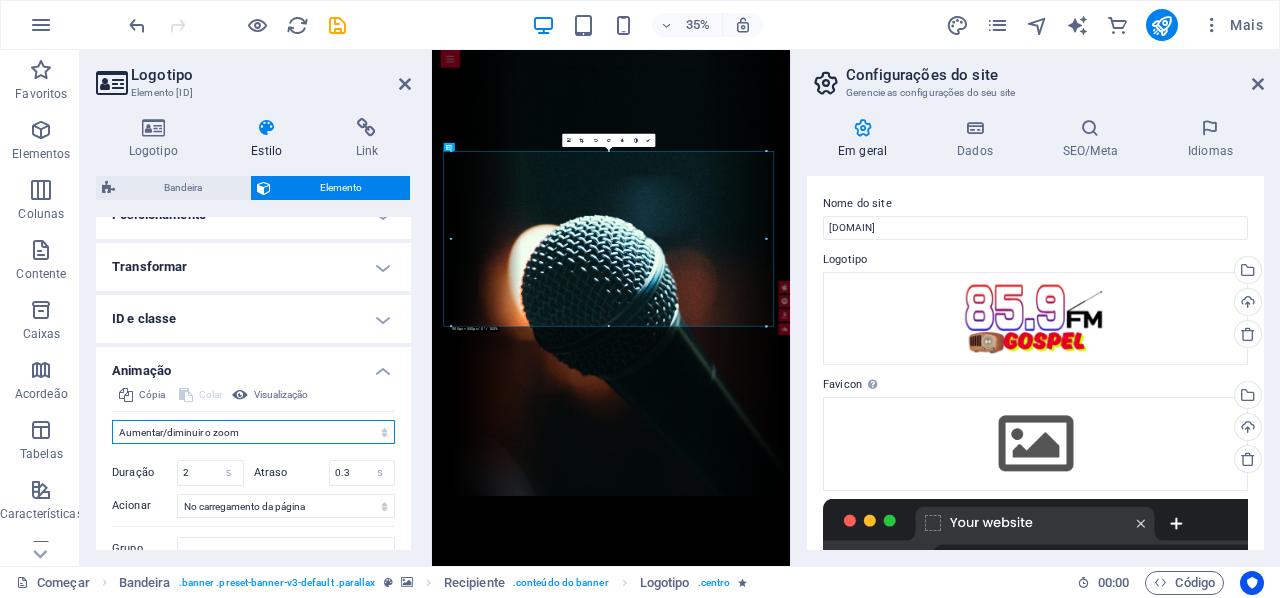 click on "Não animar Mostrar / Ocultar Deslize para cima/baixo Aumentar/diminuir o zoom Deslize da esquerda para a direita Deslize da direita para a esquerda Deslize de cima para baixo Deslize de baixo para cima Pulso Piscar Abrir como sobreposição" at bounding box center (253, 432) 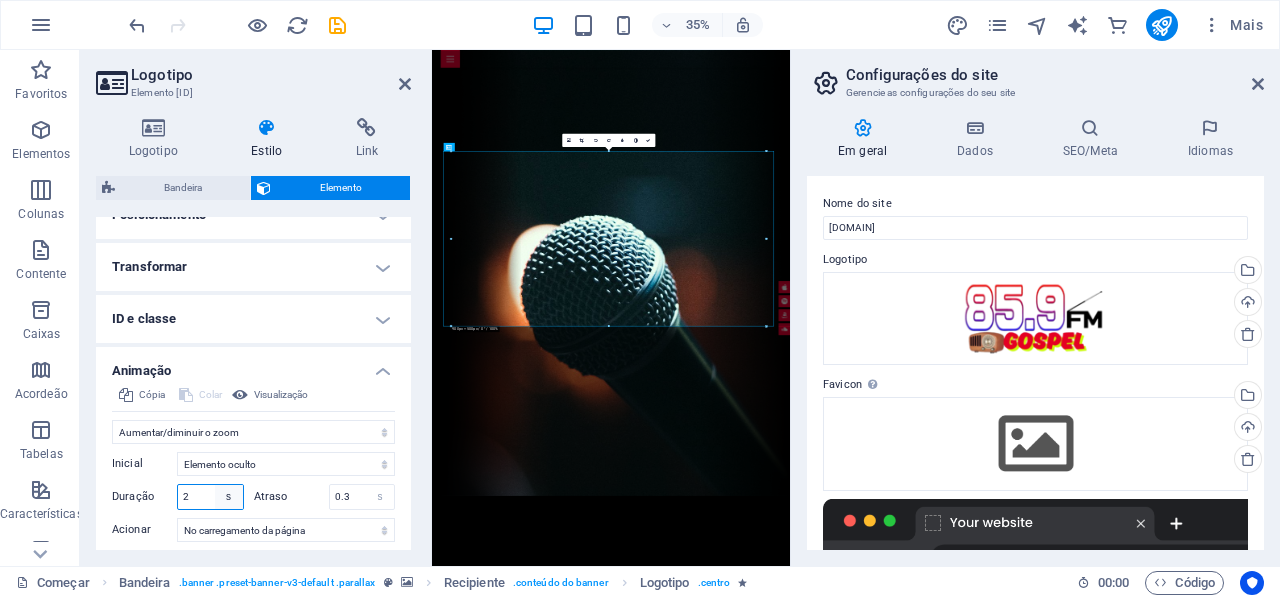 click on "s EM" at bounding box center [229, 497] 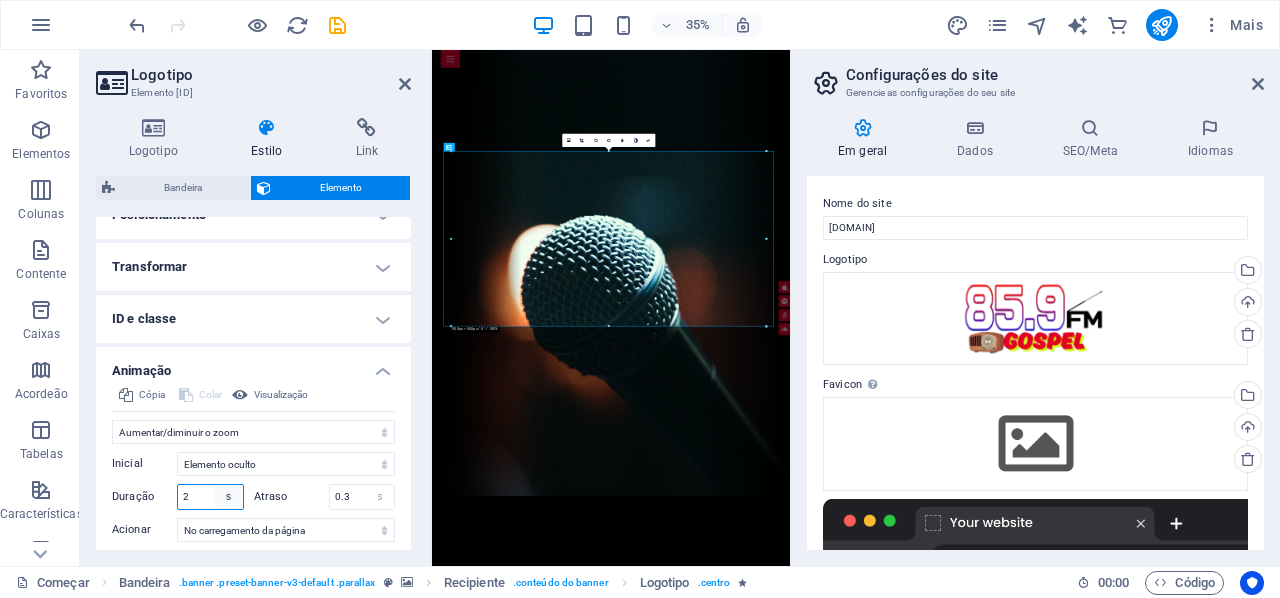 click on "s EM" at bounding box center (229, 497) 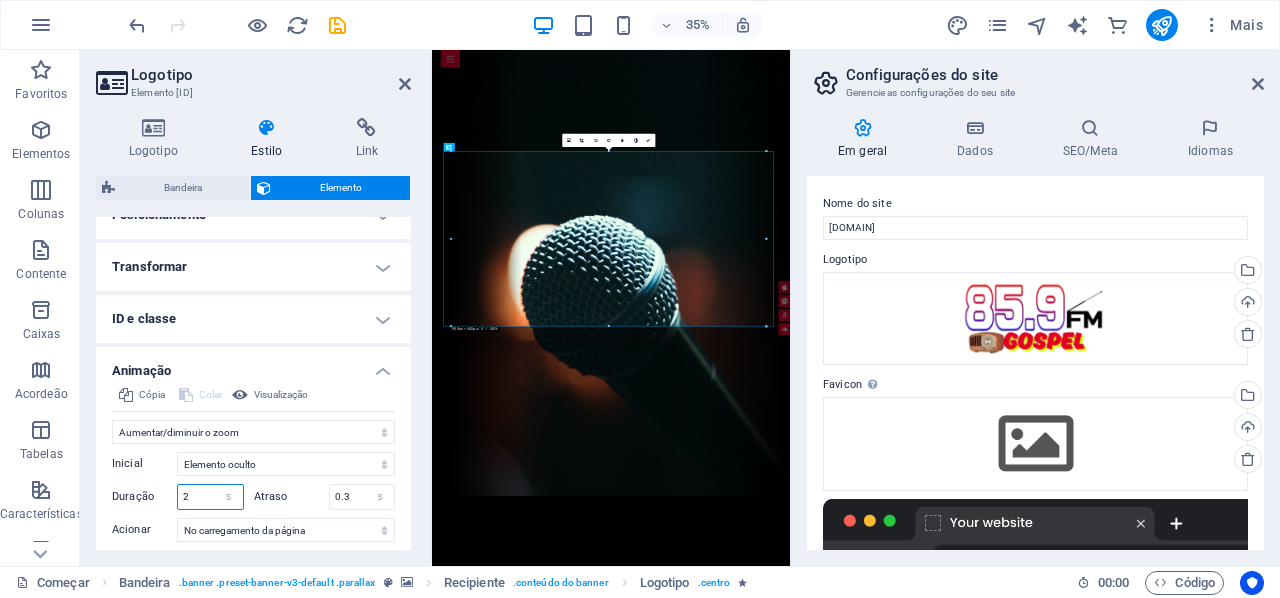 click on "2" at bounding box center [210, 497] 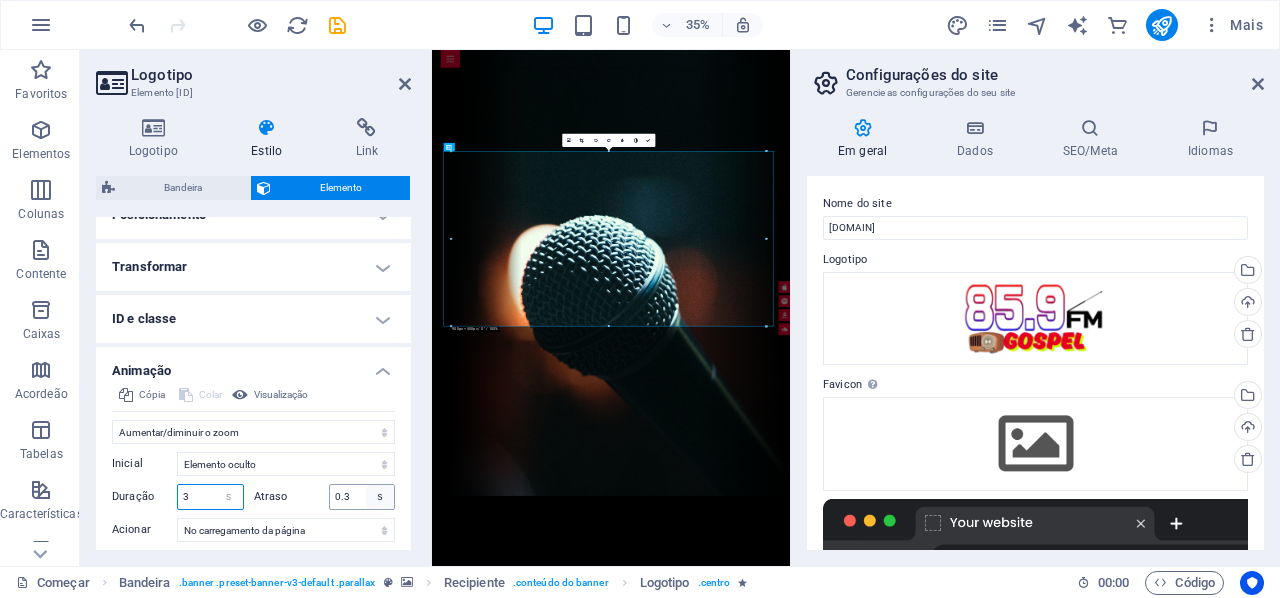type on "3" 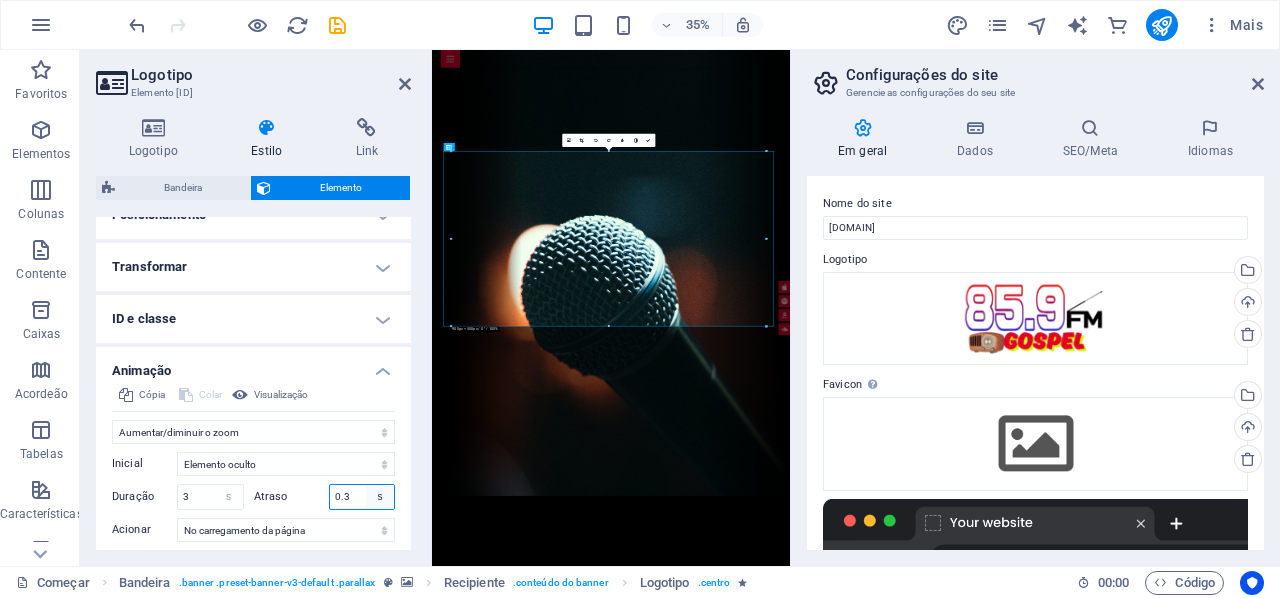 click on "s EM" at bounding box center (380, 497) 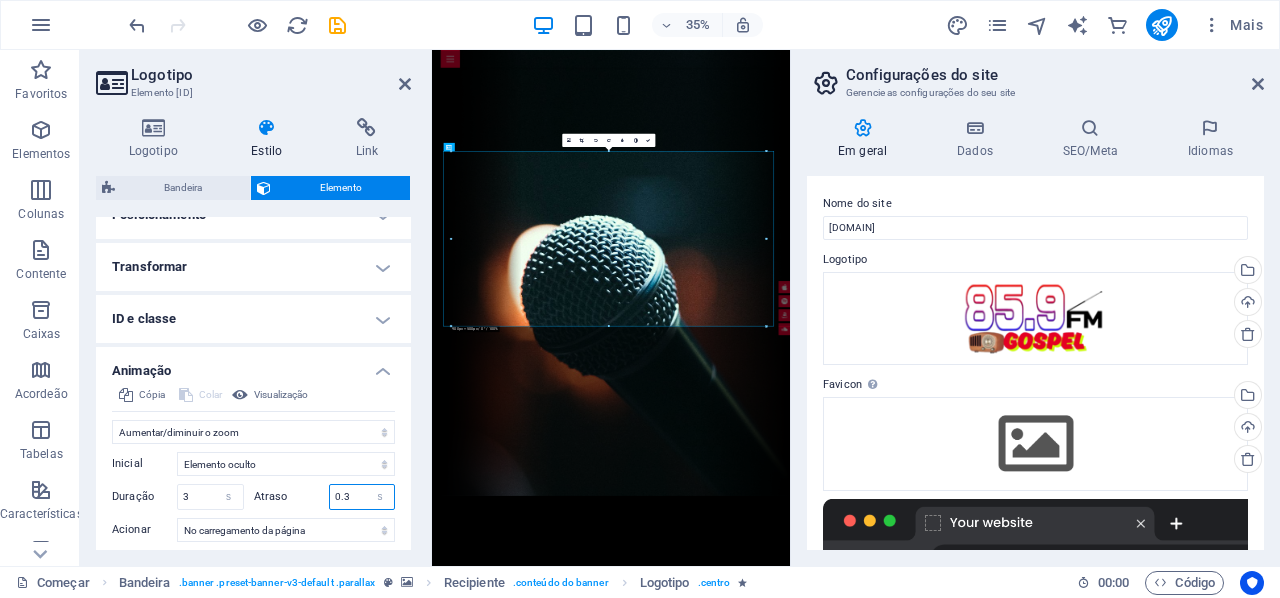 click on "0.3" at bounding box center (362, 497) 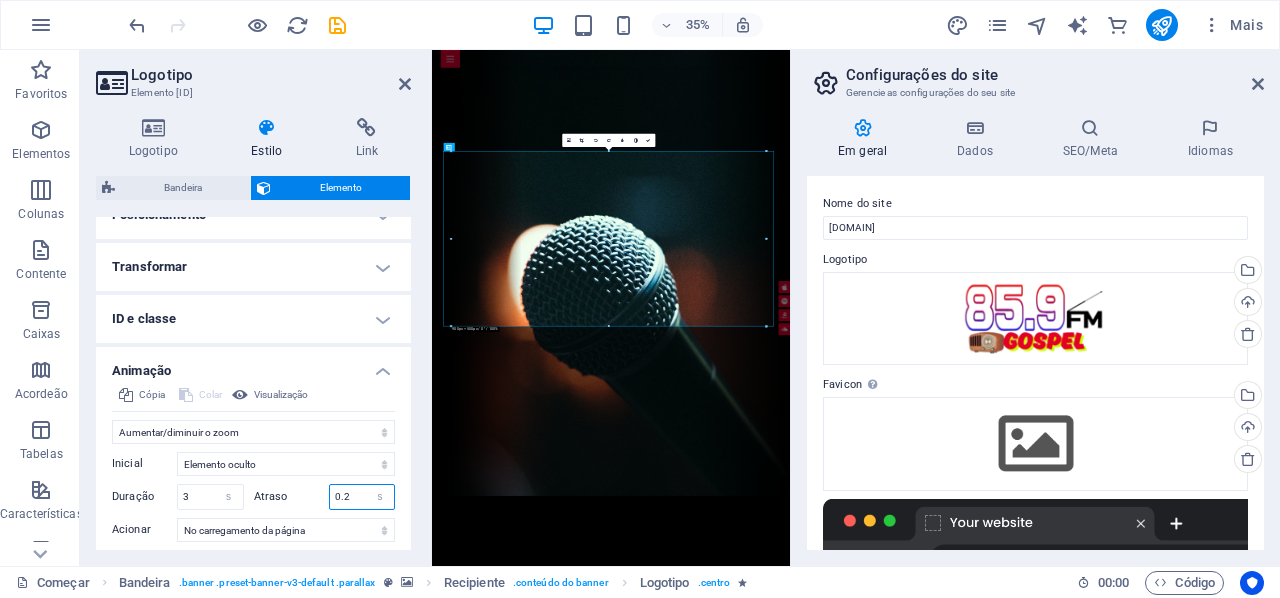 type on "0.2" 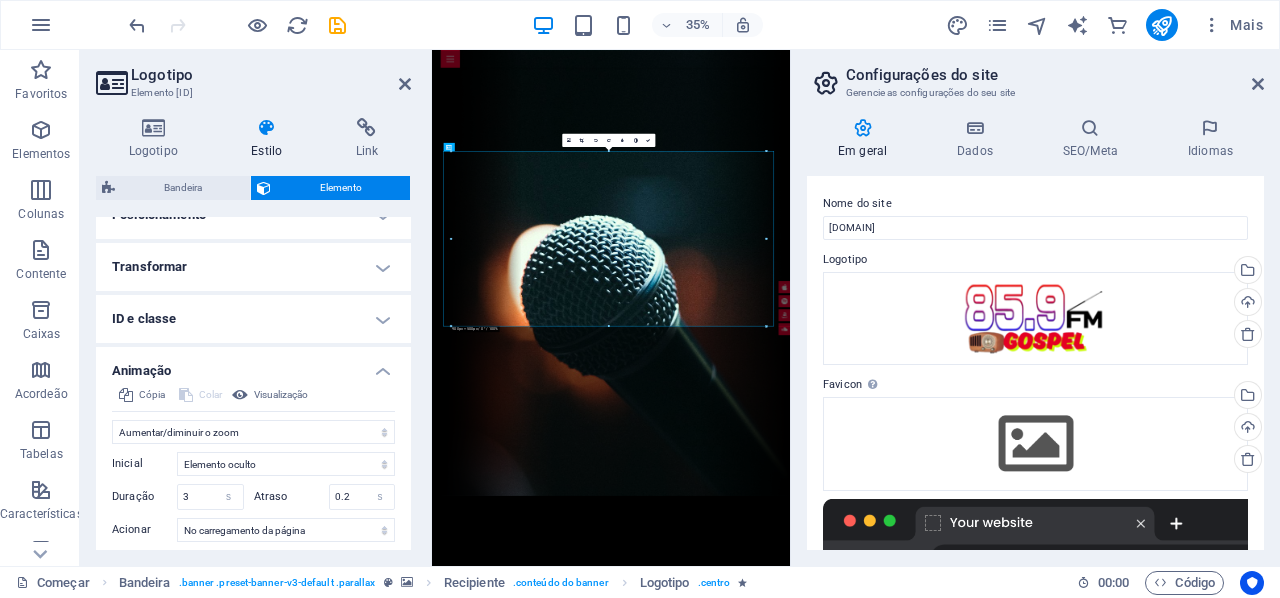 click on "Logotipo Estilo Link Logotipo Imagem Texto Arraste os arquivos aqui, clique para escolher os arquivos ou  selecione-os em Arquivos ou em nossas fotos e vídeos de estoque gratuitos Selecione arquivos do gerenciador de arquivos, fotos de estoque ou carregue arquivo(s) Carregar Largura 900 Padrão auto px resto % em vh vw Ajustar imagem Ajustar automaticamente a imagem a uma largura e altura fixas Altura Padrão auto px Alinhamento Carregamento lento Carregar imagens após o carregamento da página melhora a velocidade da página. Responsivo Carregue automaticamente imagens retina e tamanhos otimizados para smartphones. Caixa de luz Usar como título A imagem será encapsulada em uma tag de título H1. Útil para dar a um texto alternativo o peso de um título H1, por exemplo, para o logotipo. Deixe desmarcada se não tiver certeza. Otimizado As imagens são compactadas para melhorar a velocidade da página. Posição Direção Personalizado Deslocamento X 50 px resto % vh vw Deslocamento Y 50 px resto % vh vw" at bounding box center (253, 334) 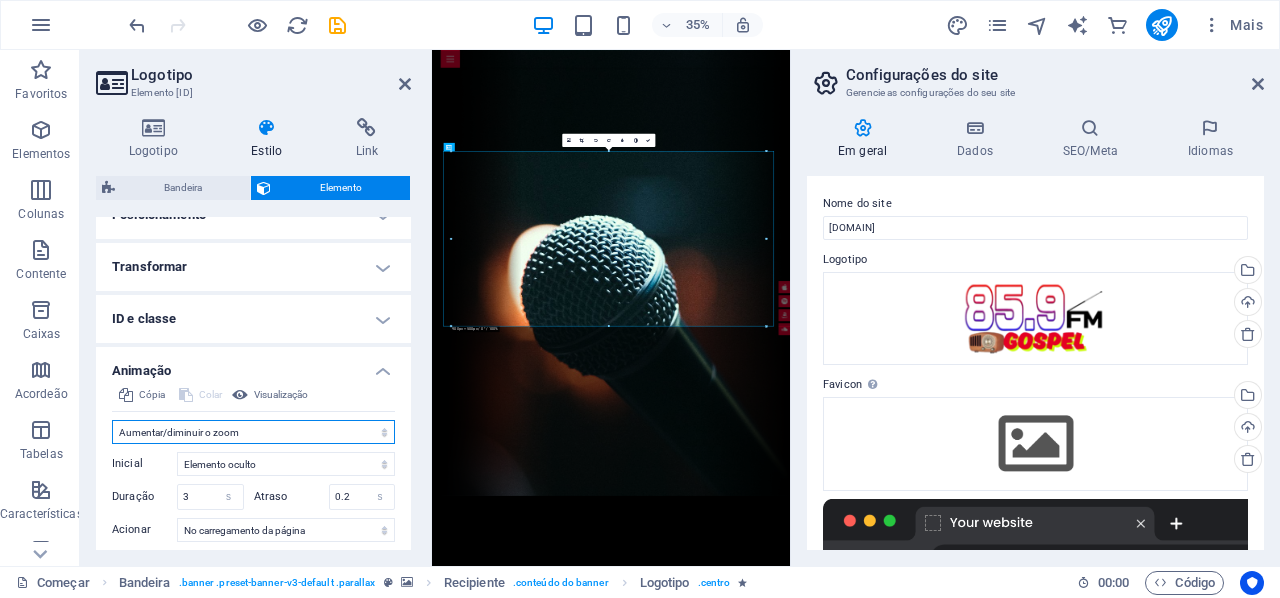 click on "Não animar Mostrar / Ocultar Deslize para cima/baixo Aumentar/diminuir o zoom Deslize da esquerda para a direita Deslize da direita para a esquerda Deslize de cima para baixo Deslize de baixo para cima Pulso Piscar Abrir como sobreposição" at bounding box center (253, 432) 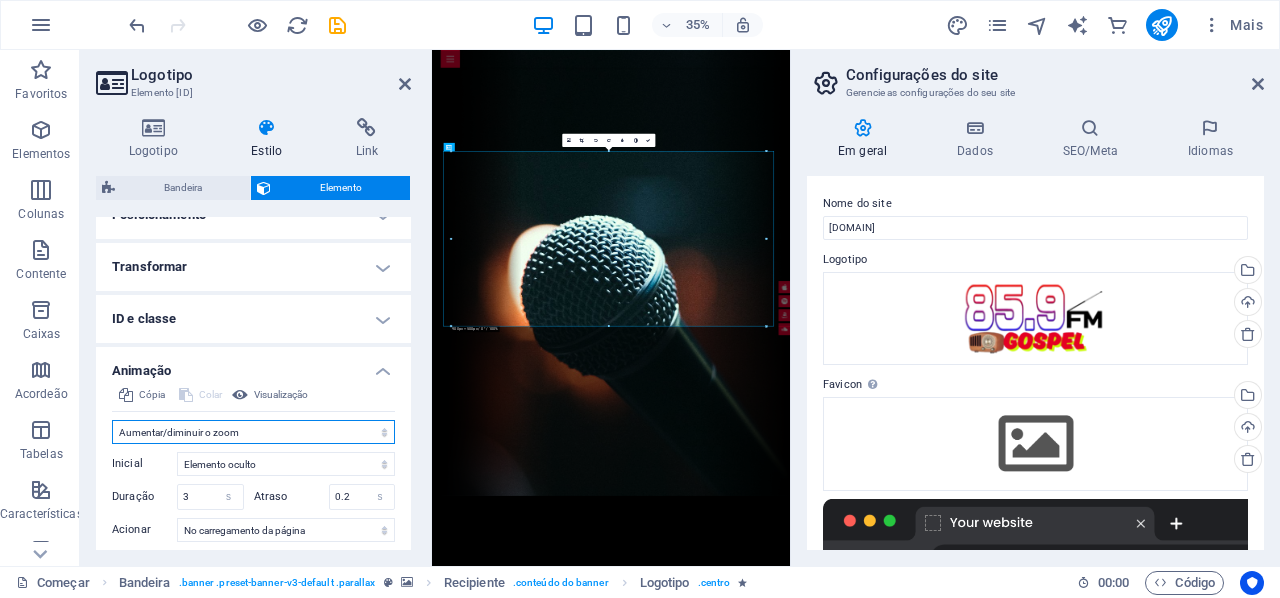 select on "move-left-to-right" 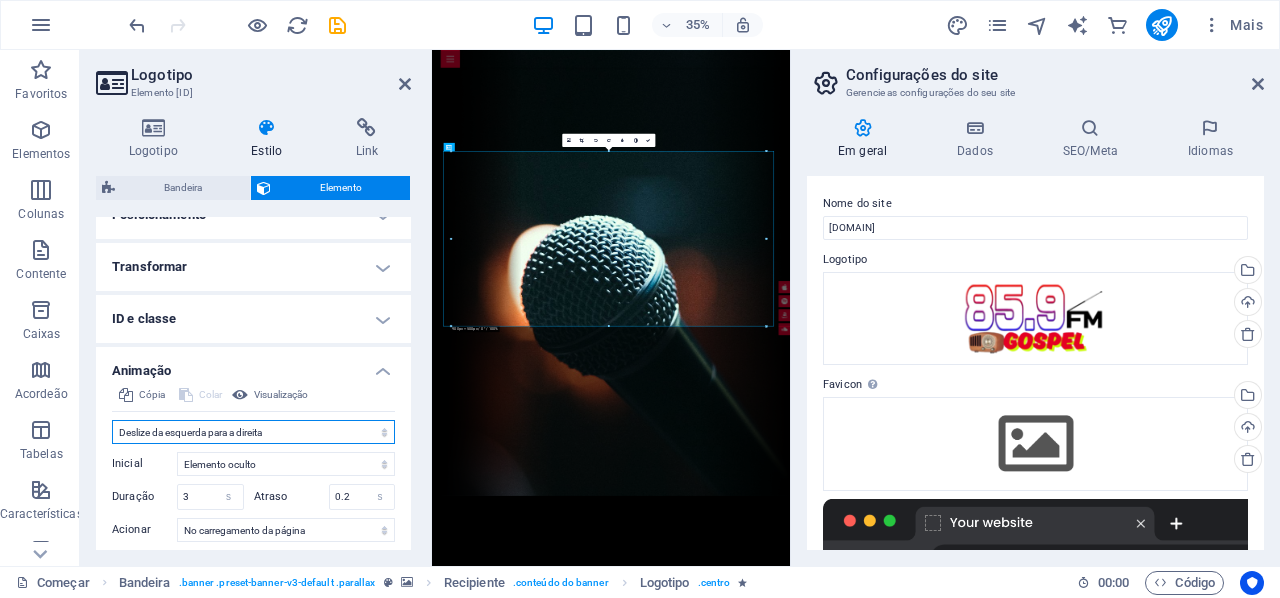 click on "Não animar Mostrar / Ocultar Deslize para cima/baixo Aumentar/diminuir o zoom Deslize da esquerda para a direita Deslize da direita para a esquerda Deslize de cima para baixo Deslize de baixo para cima Pulso Piscar Abrir como sobreposição" at bounding box center (253, 432) 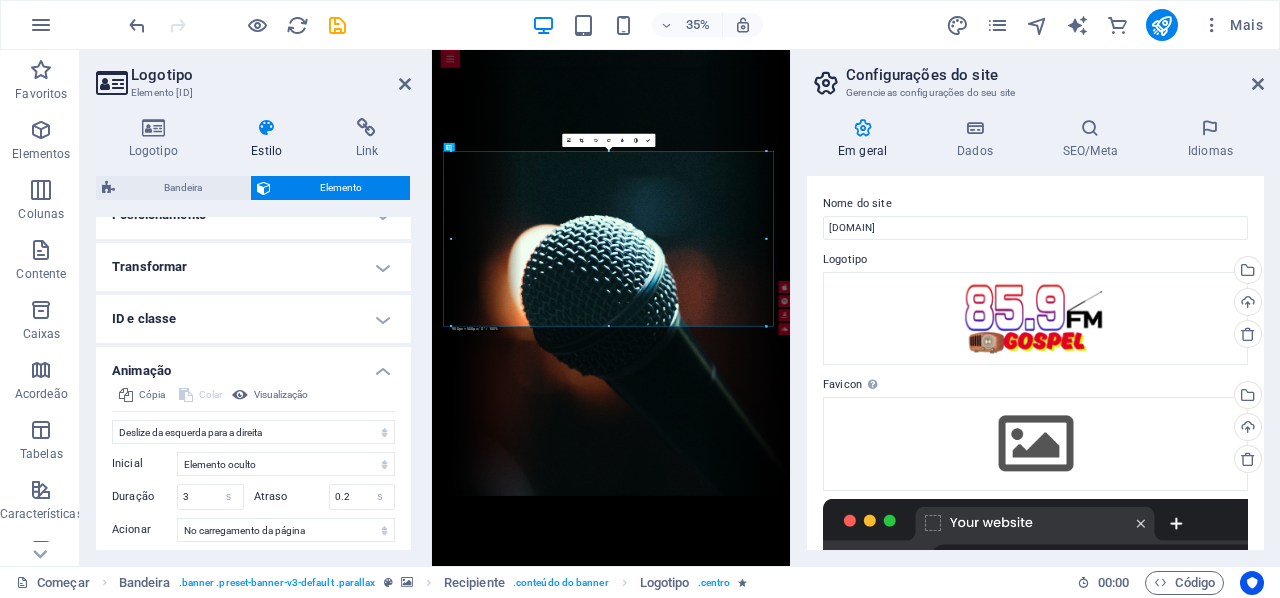 click on "Logotipo Estilo Link Logotipo Imagem Texto Arraste os arquivos aqui, clique para escolher os arquivos ou  selecione-os em Arquivos ou em nossas fotos e vídeos de estoque gratuitos Selecione arquivos do gerenciador de arquivos, fotos de estoque ou carregue arquivo(s) Carregar Largura 900 Padrão auto px resto % em vh vw Ajustar imagem Ajustar automaticamente a imagem a uma largura e altura fixas Altura Padrão auto px Alinhamento Carregamento lento Carregar imagens após o carregamento da página melhora a velocidade da página. Responsivo Carregue automaticamente imagens retina e tamanhos otimizados para smartphones. Caixa de luz Usar como título A imagem será encapsulada em uma tag de título H1. Útil para dar a um texto alternativo o peso de um título H1, por exemplo, para o logotipo. Deixe desmarcada se não tiver certeza. Otimizado As imagens são compactadas para melhorar a velocidade da página. Posição Direção Personalizado Deslocamento X 50 px resto % vh vw Deslocamento Y 50 px resto % vh vw" at bounding box center (253, 334) 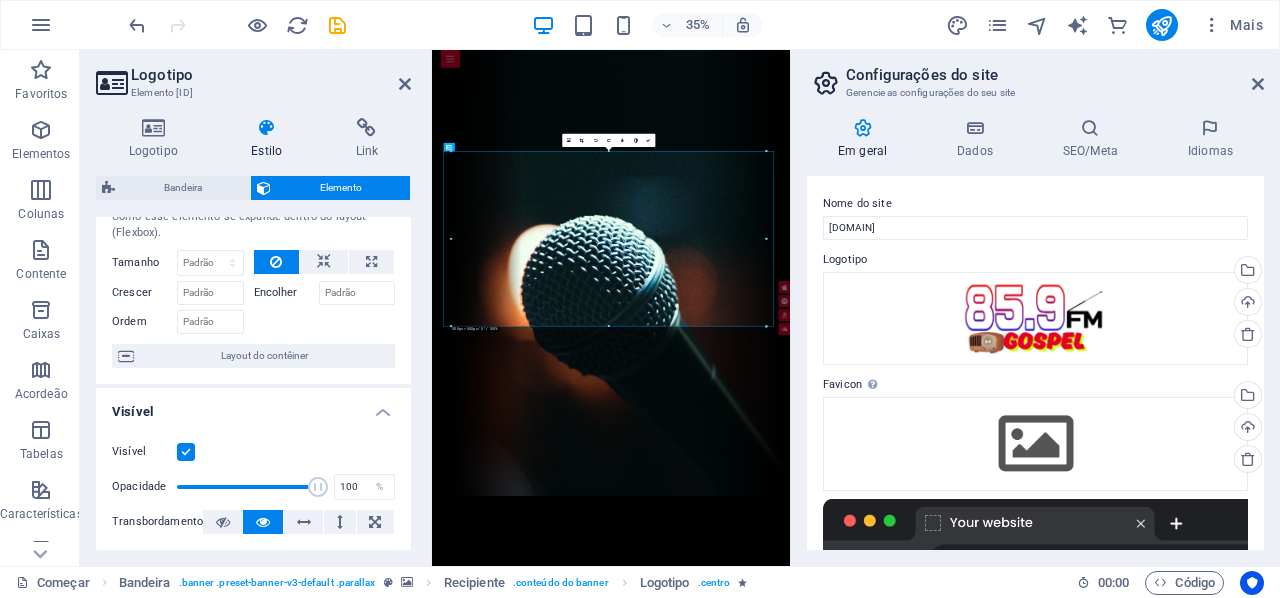 scroll, scrollTop: 0, scrollLeft: 0, axis: both 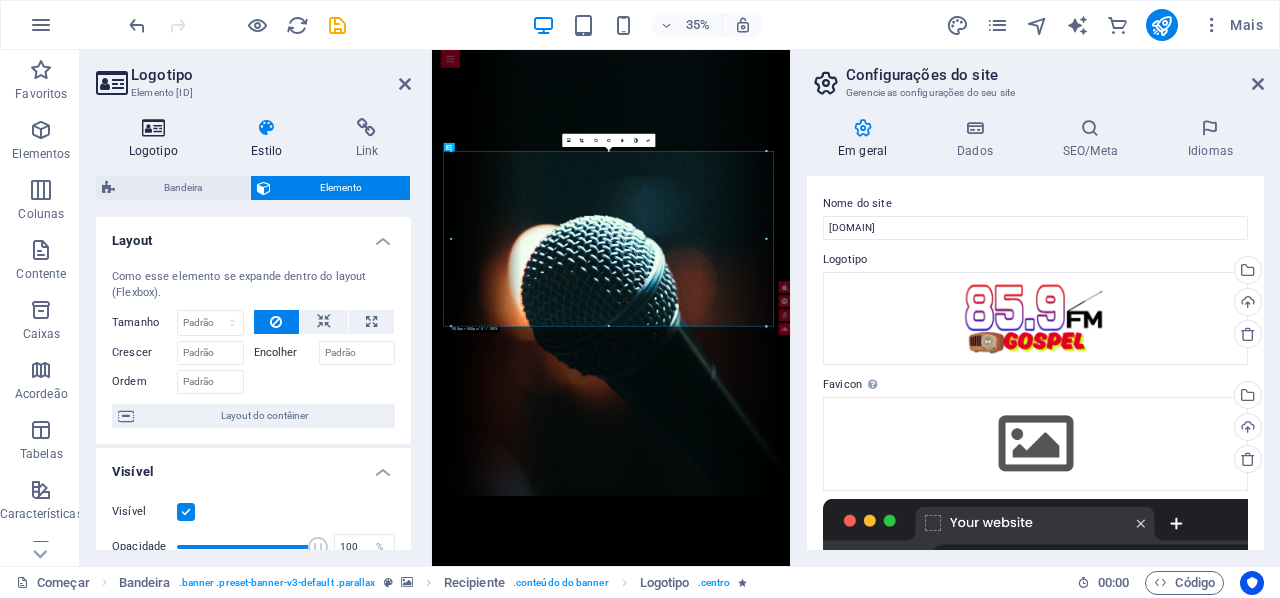 click at bounding box center [153, 128] 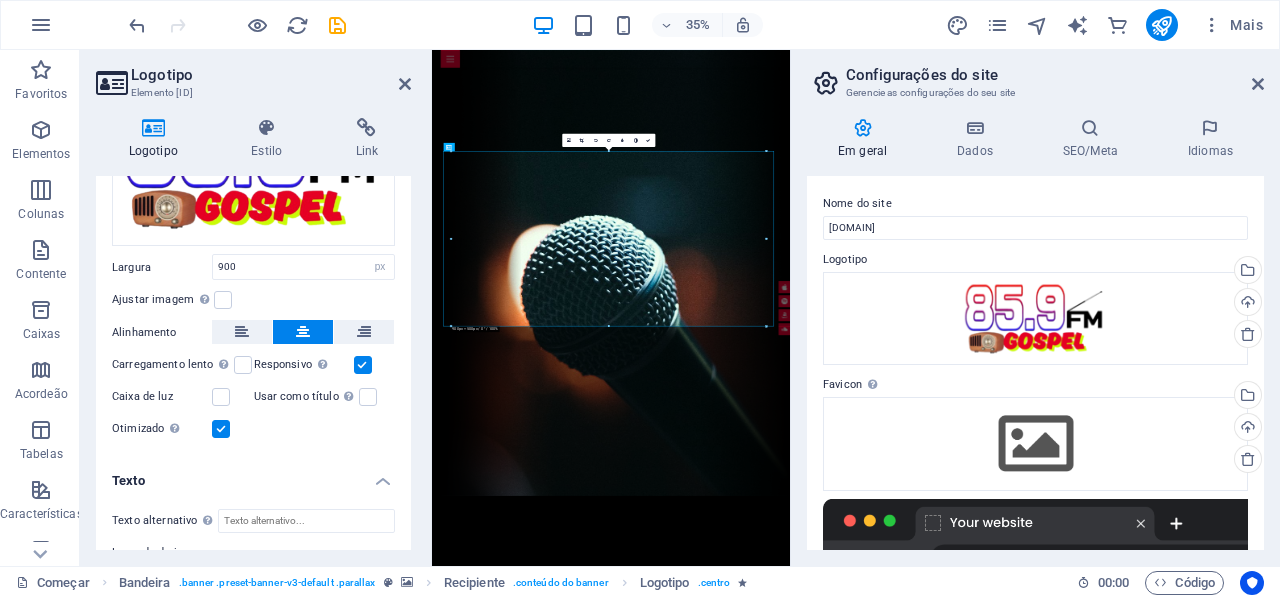 scroll, scrollTop: 0, scrollLeft: 0, axis: both 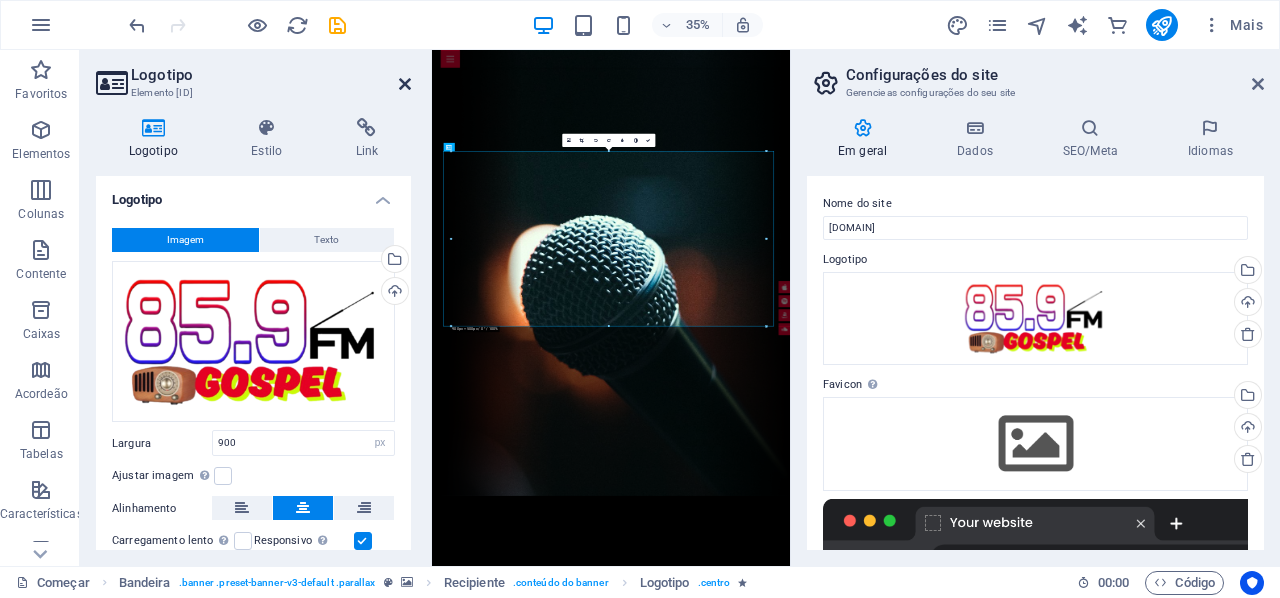 drag, startPoint x: 410, startPoint y: 80, endPoint x: 469, endPoint y: 148, distance: 90.02777 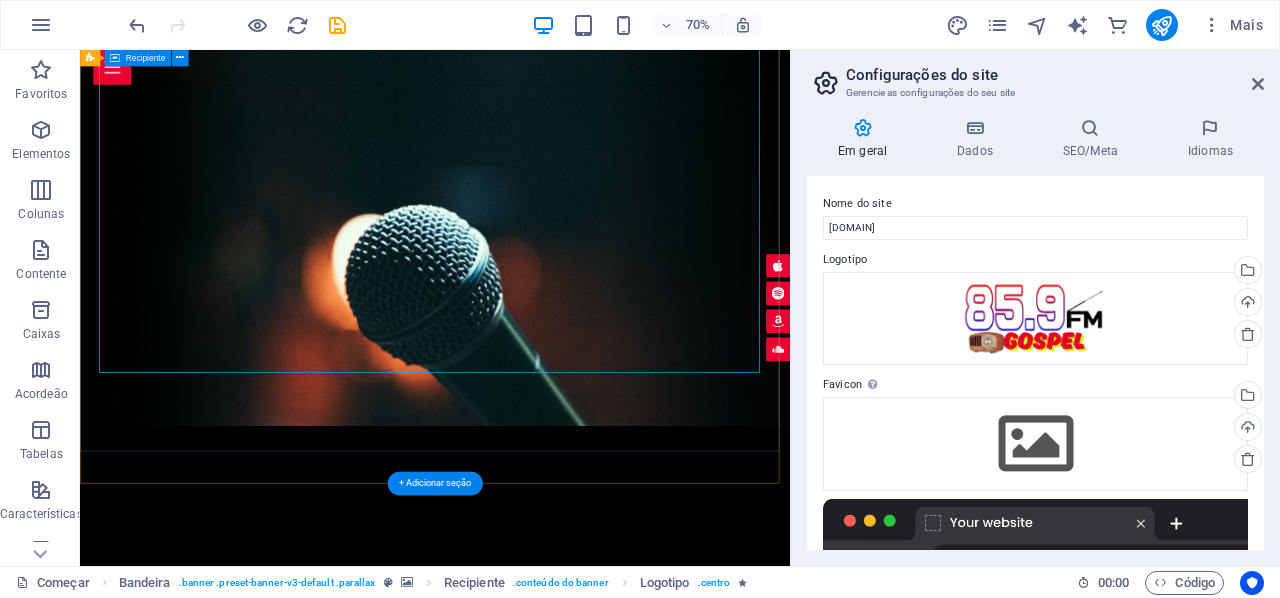 click at bounding box center (587, 1711) 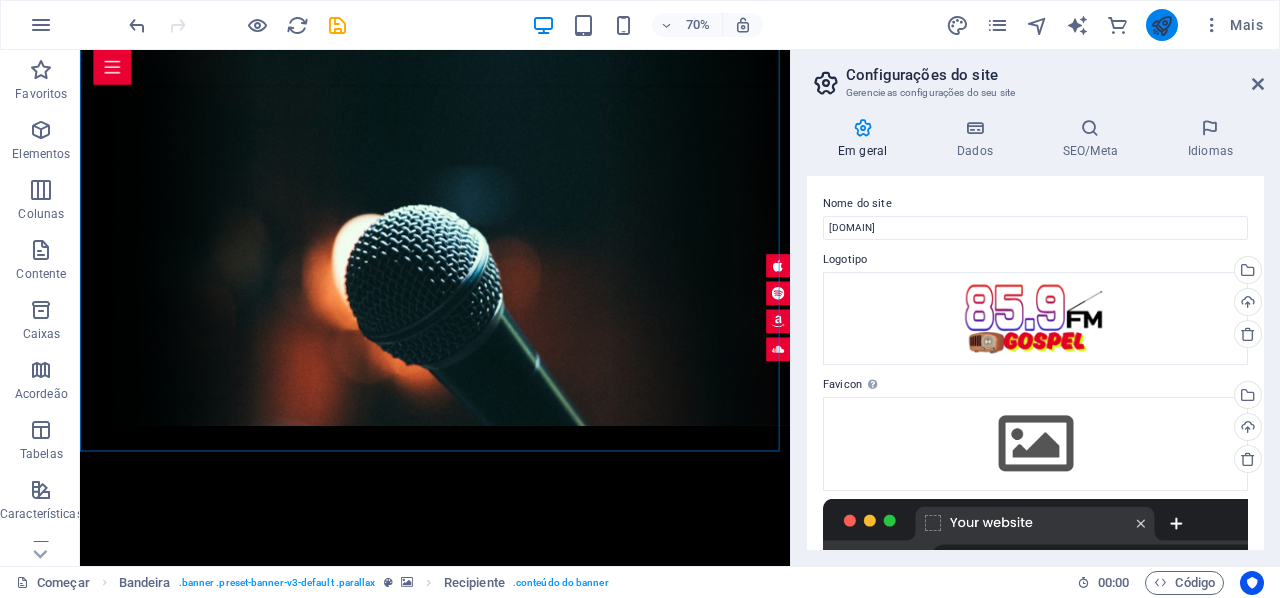 click at bounding box center [1162, 25] 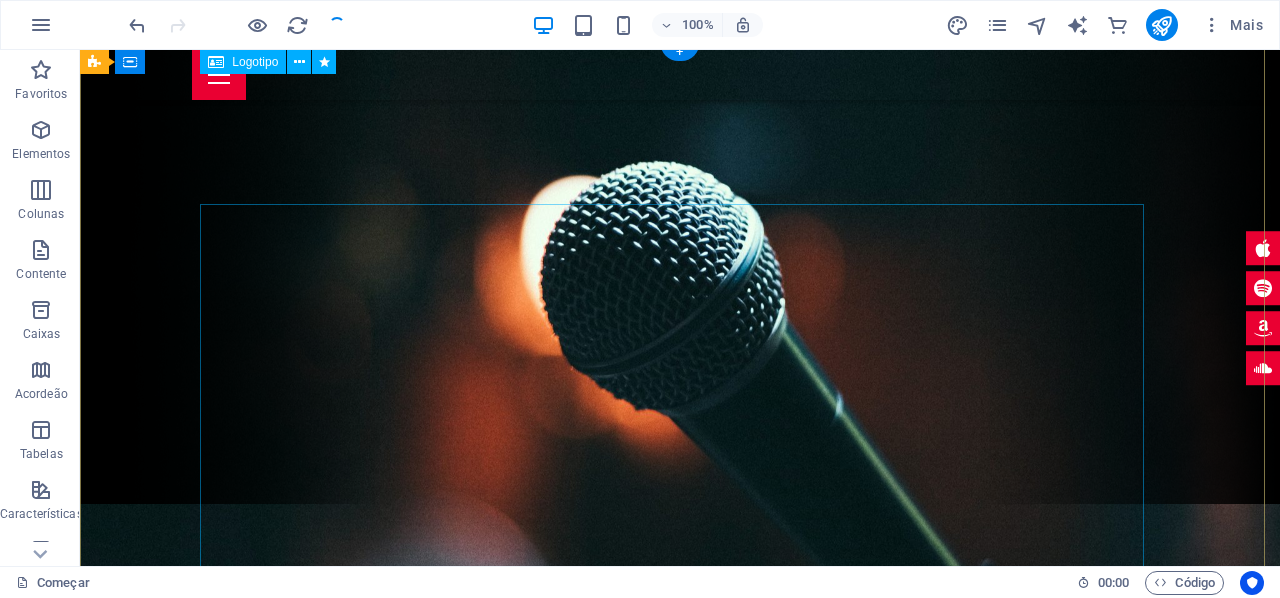 scroll, scrollTop: 0, scrollLeft: 0, axis: both 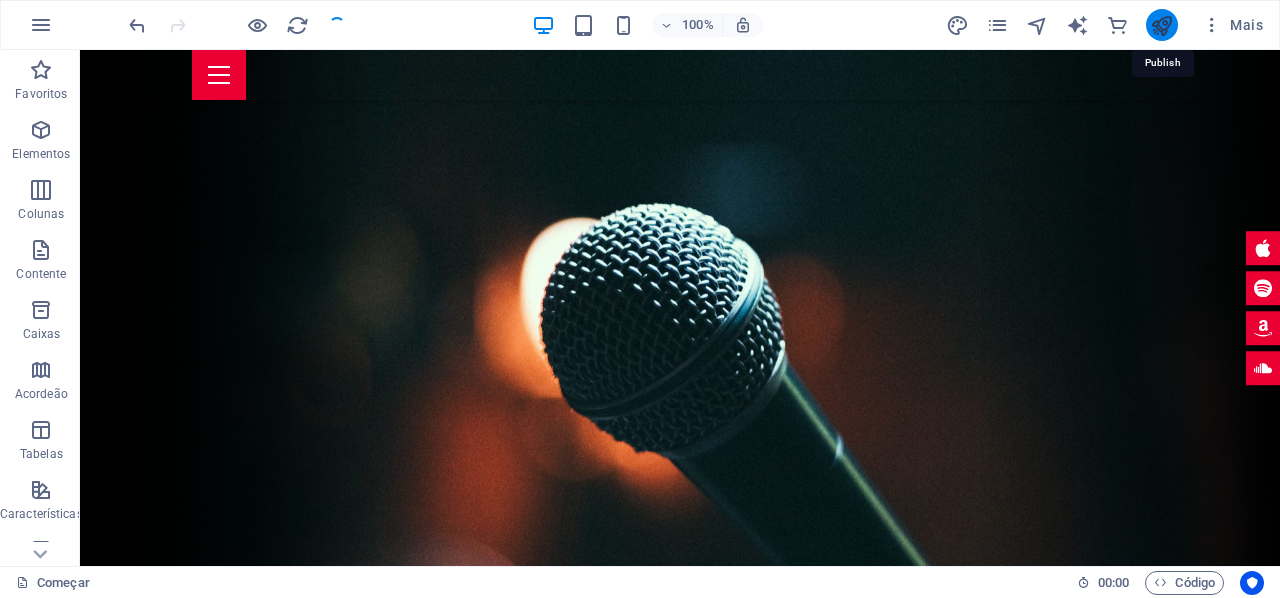 click at bounding box center (1161, 25) 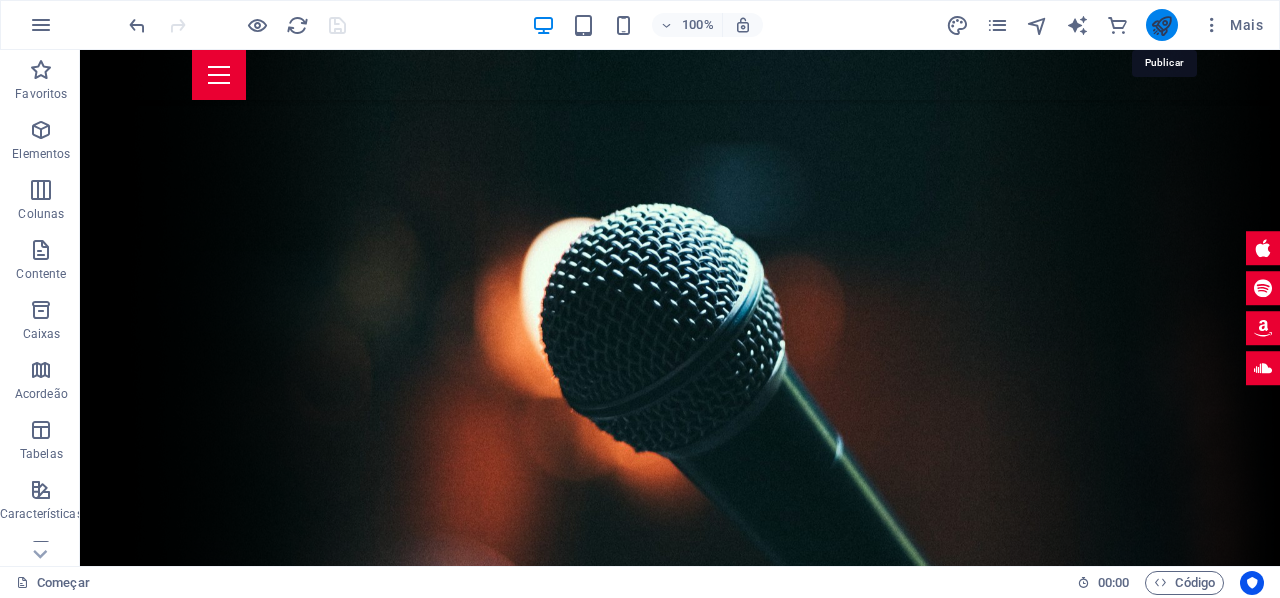 click at bounding box center (1161, 25) 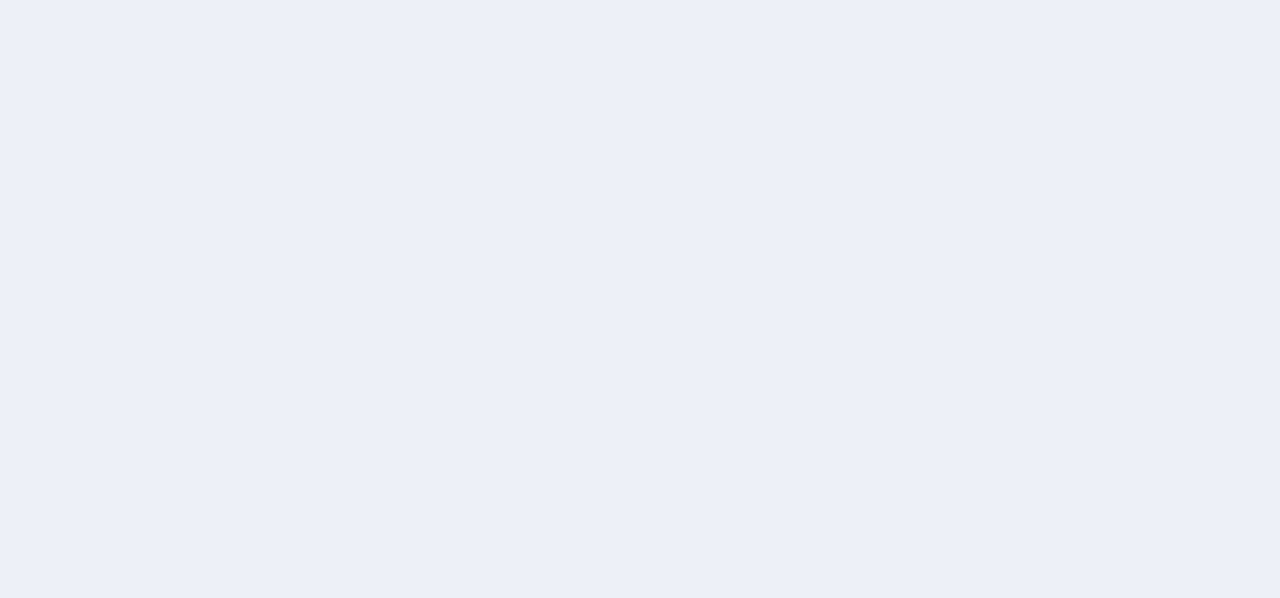 scroll, scrollTop: 0, scrollLeft: 0, axis: both 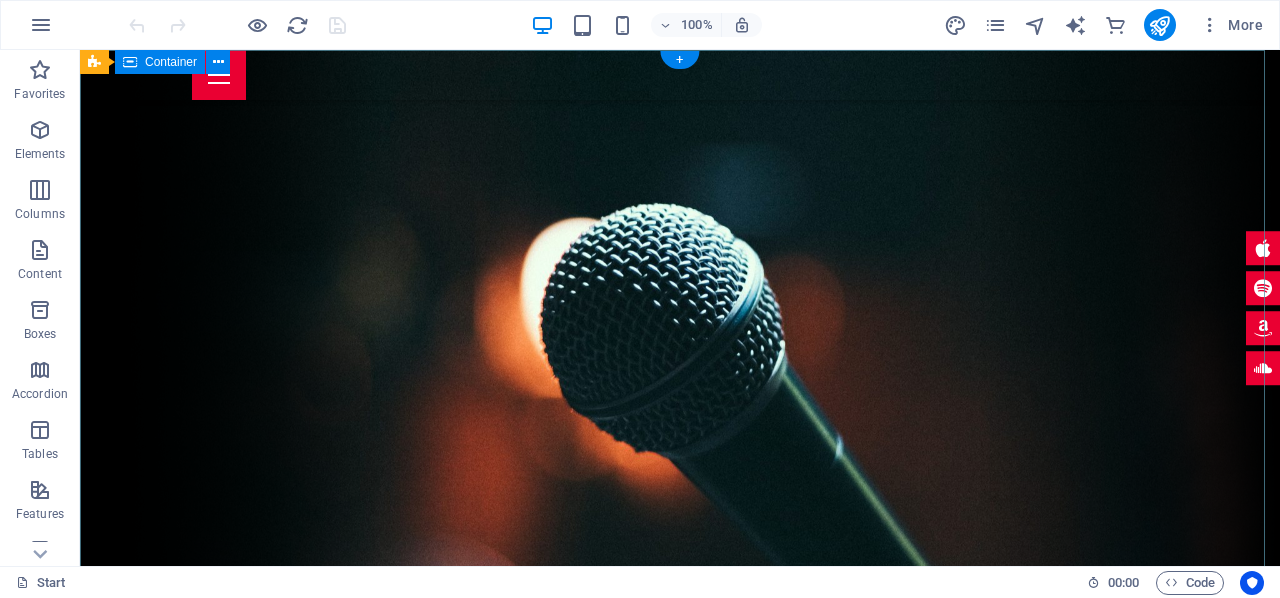 click at bounding box center [680, 999] 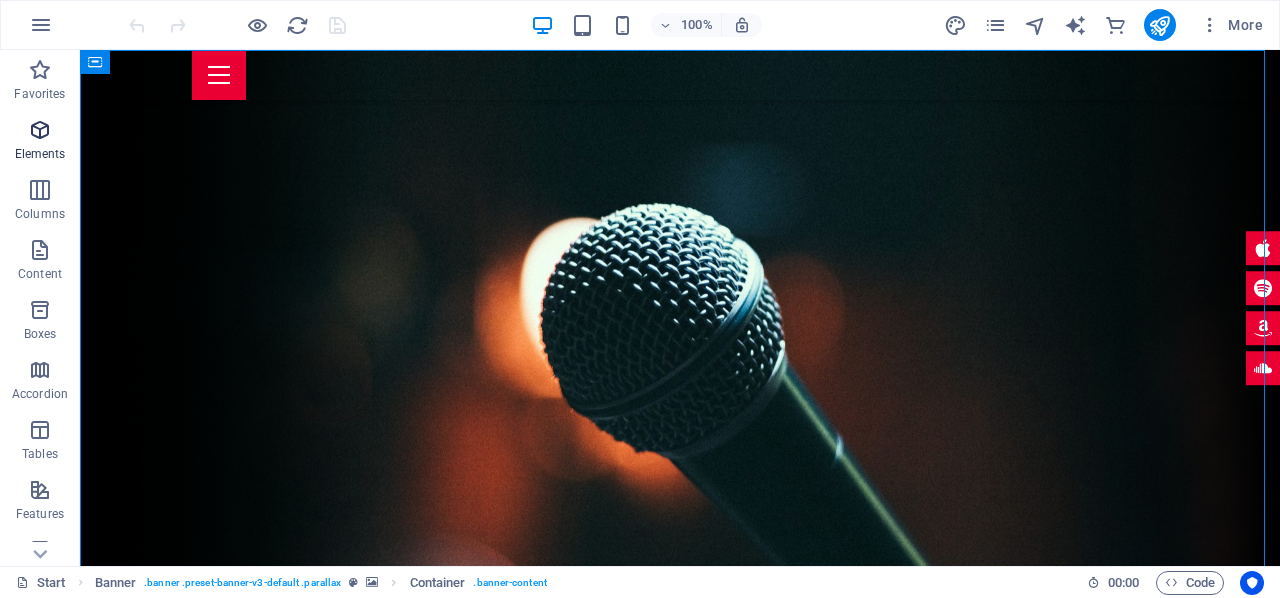 click at bounding box center [40, 130] 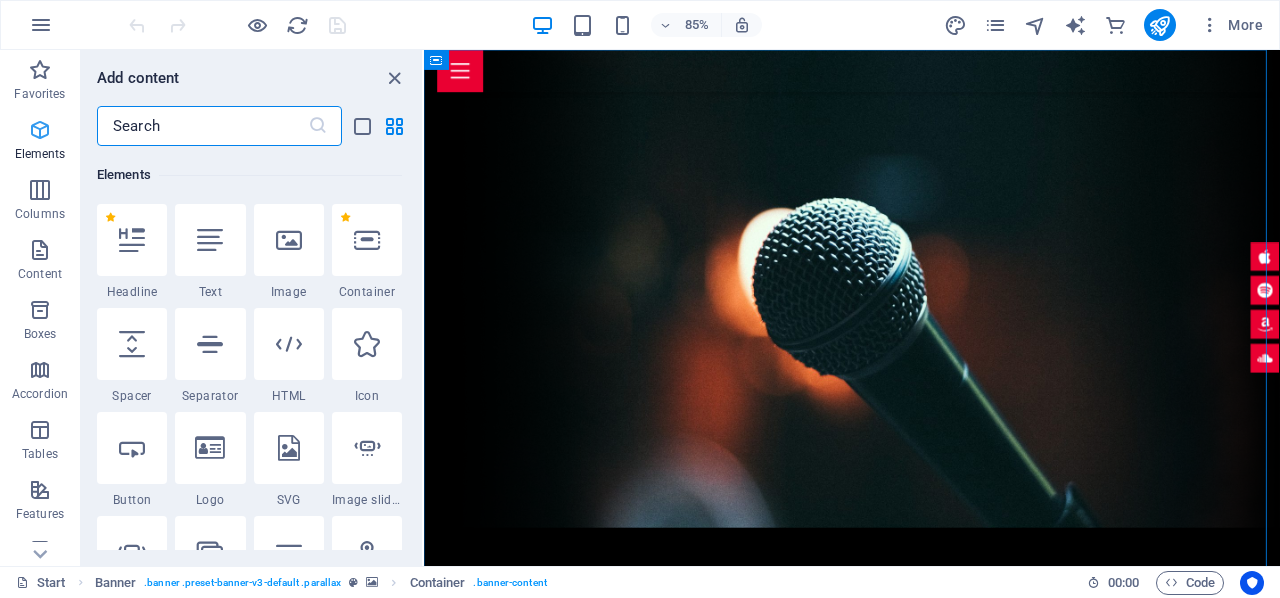 scroll, scrollTop: 213, scrollLeft: 0, axis: vertical 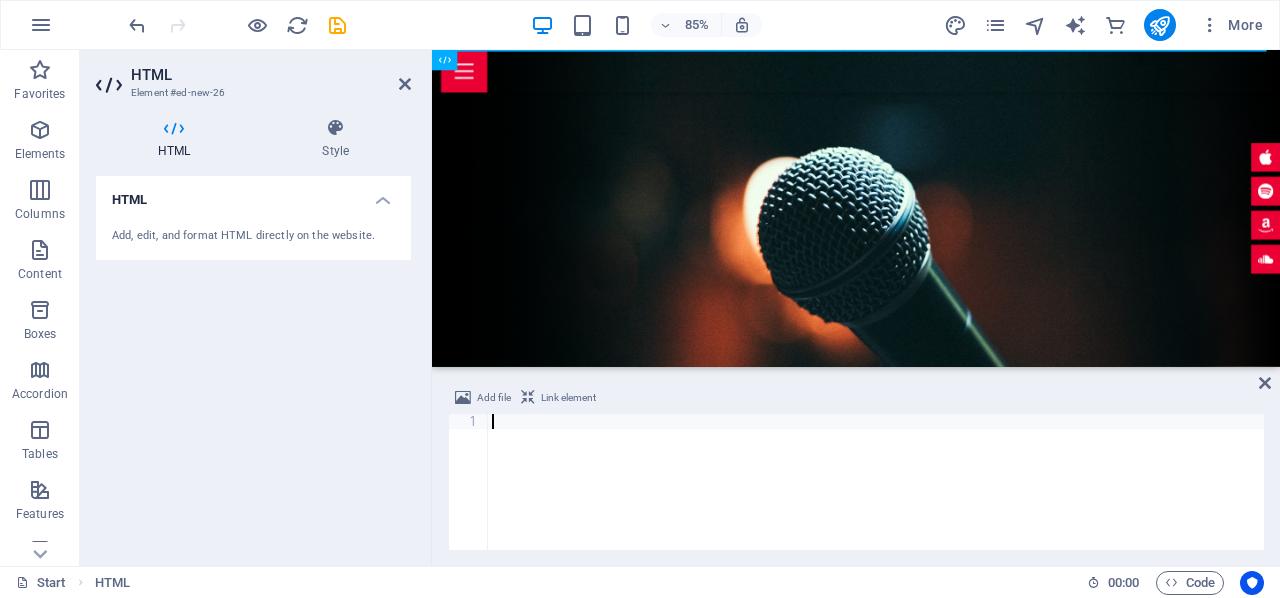 paste on "[AUDIO]" 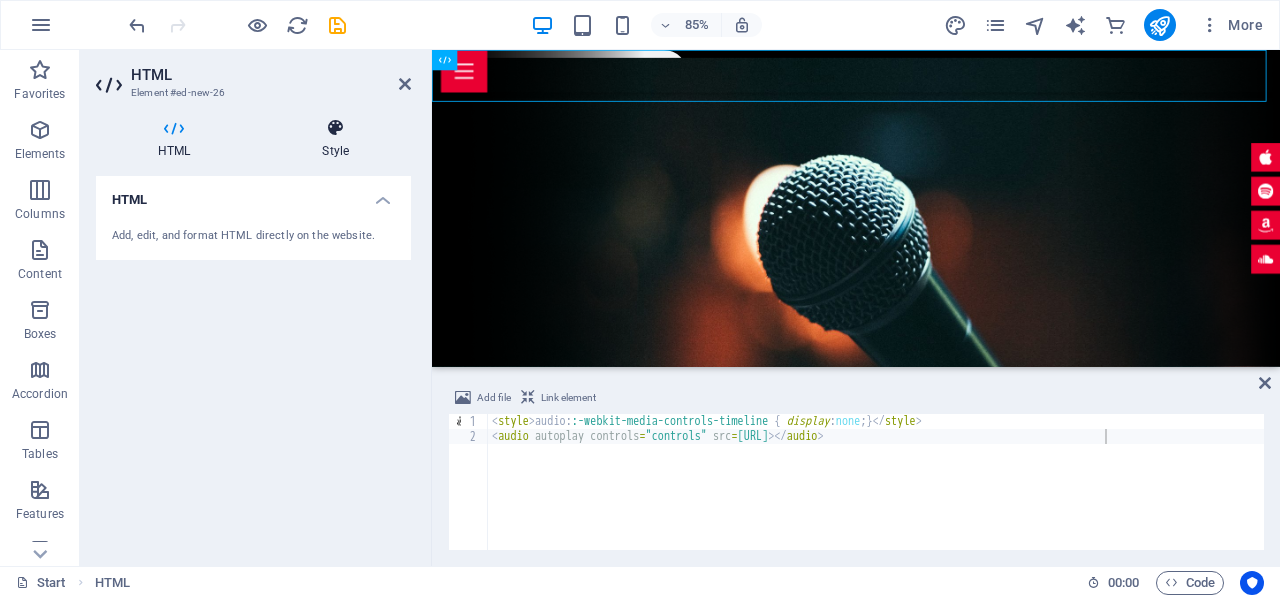 click at bounding box center (335, 128) 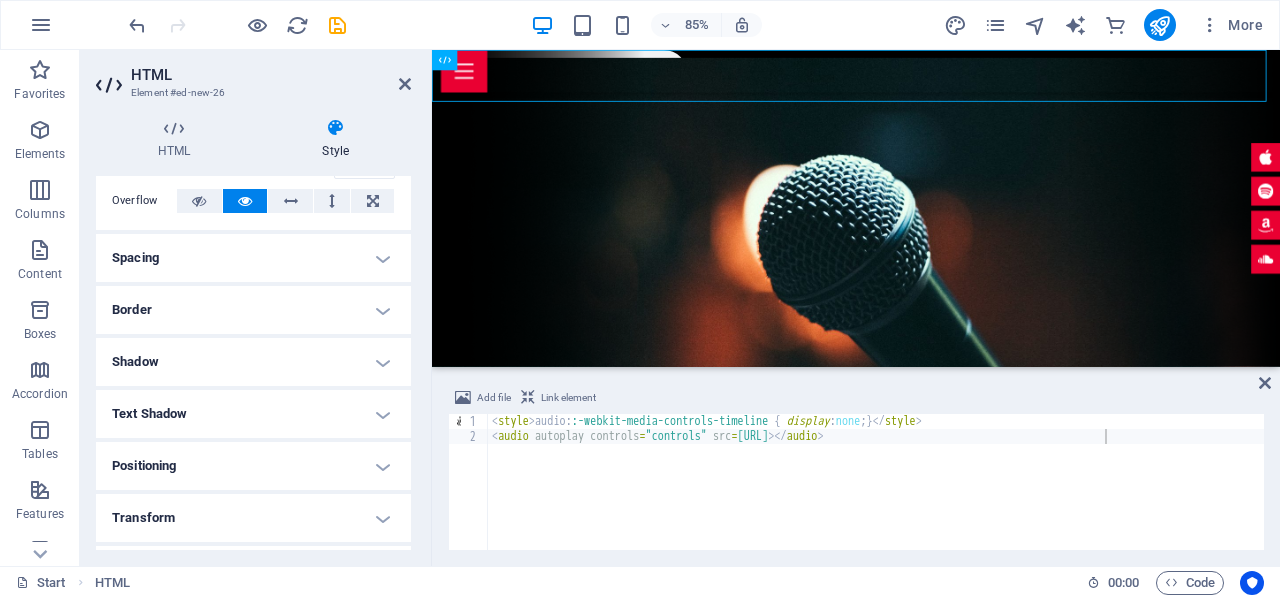 scroll, scrollTop: 200, scrollLeft: 0, axis: vertical 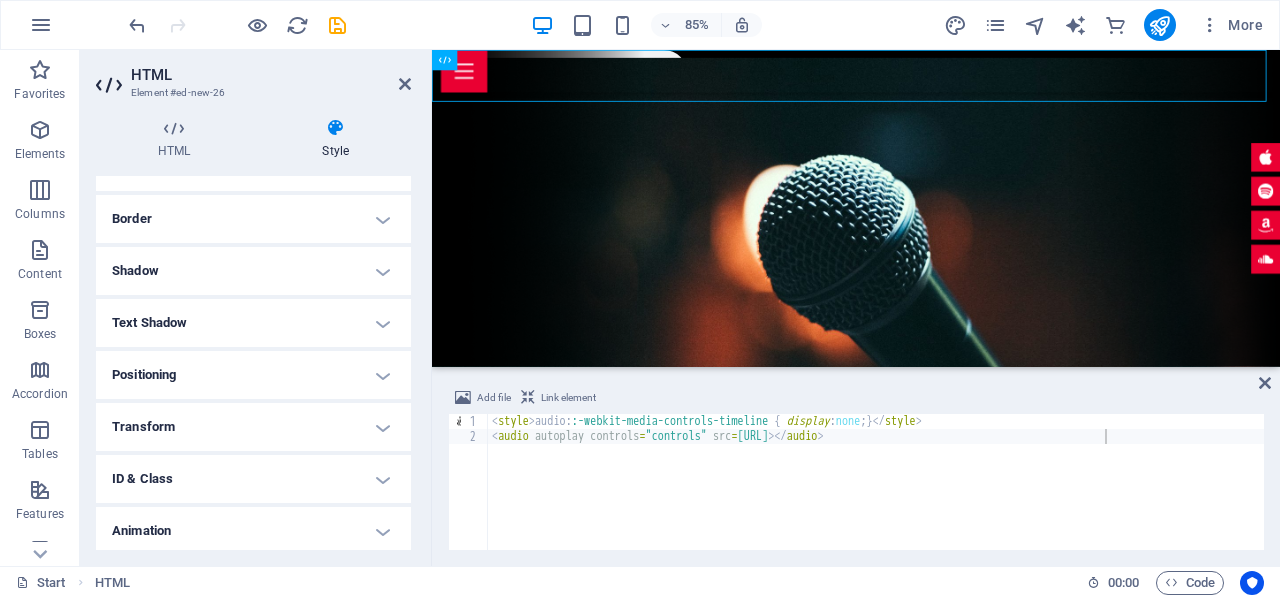 click on "Positioning" at bounding box center (253, 375) 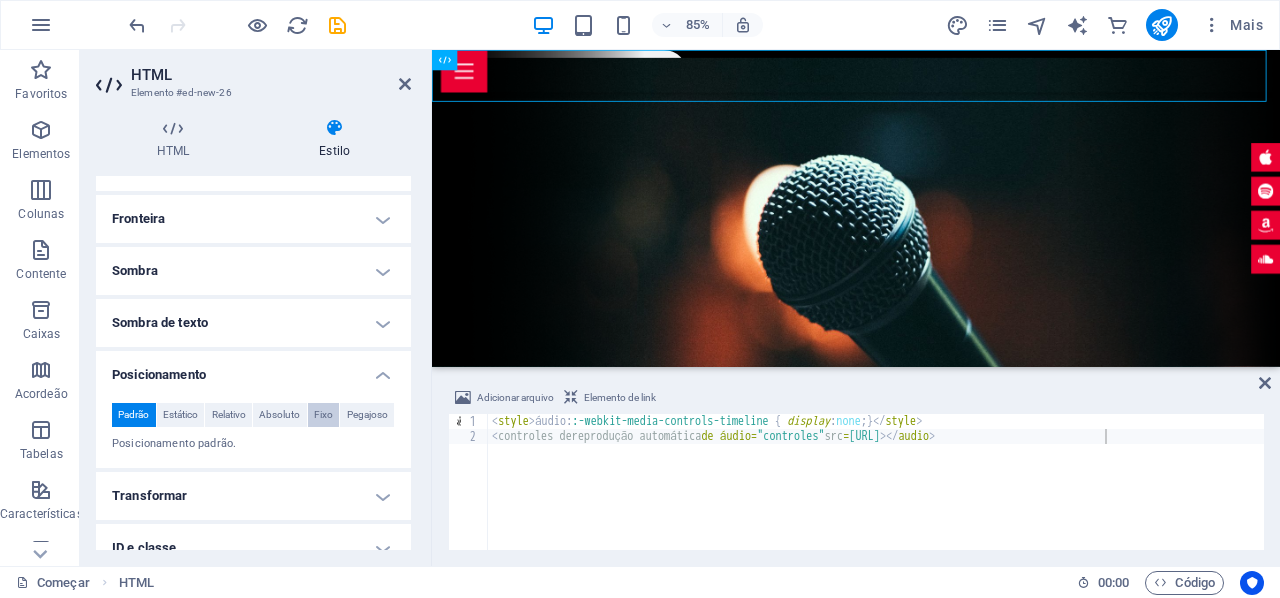 click on "Fixo" at bounding box center (323, 415) 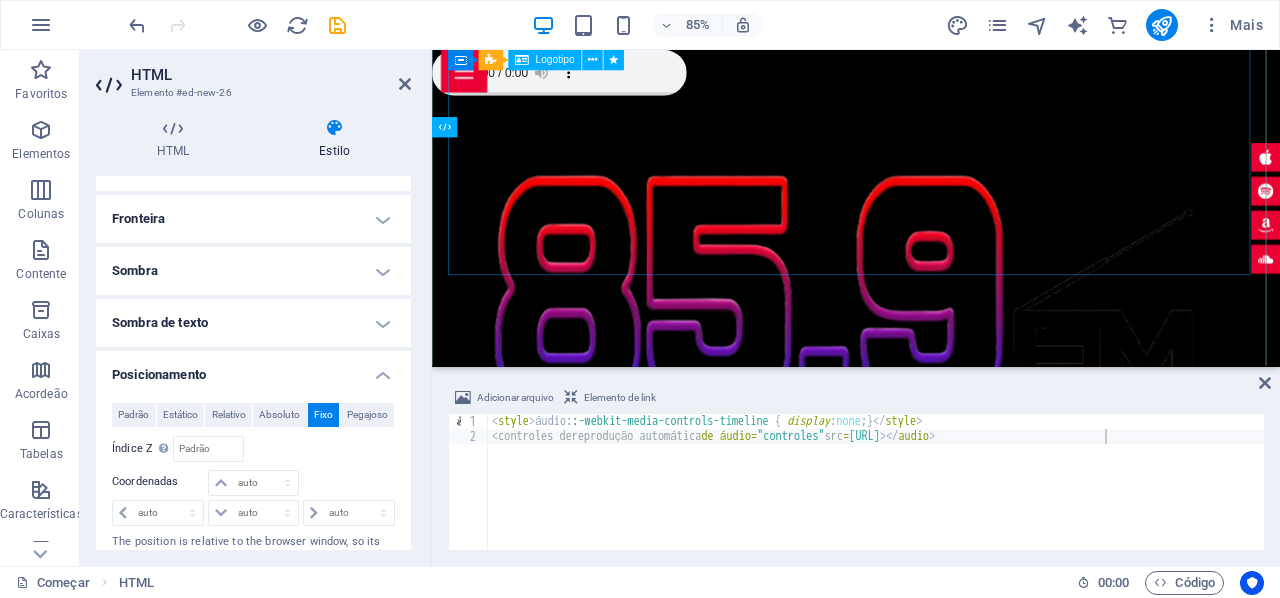 scroll, scrollTop: 0, scrollLeft: 0, axis: both 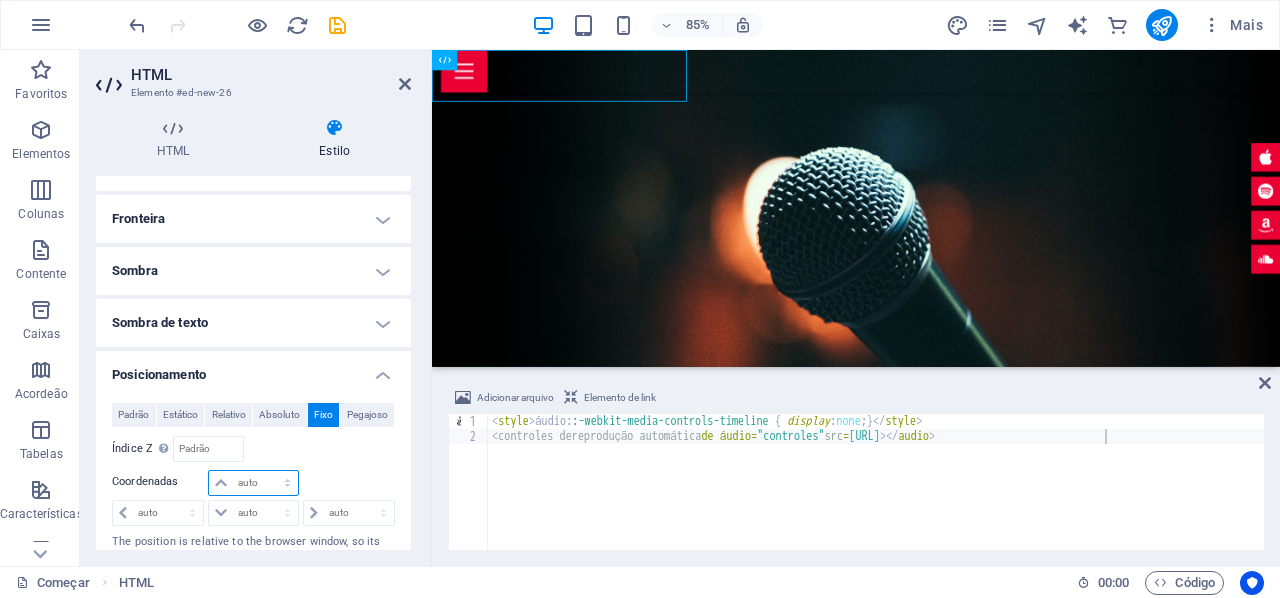 click on "auto px resto % em" at bounding box center [253, 483] 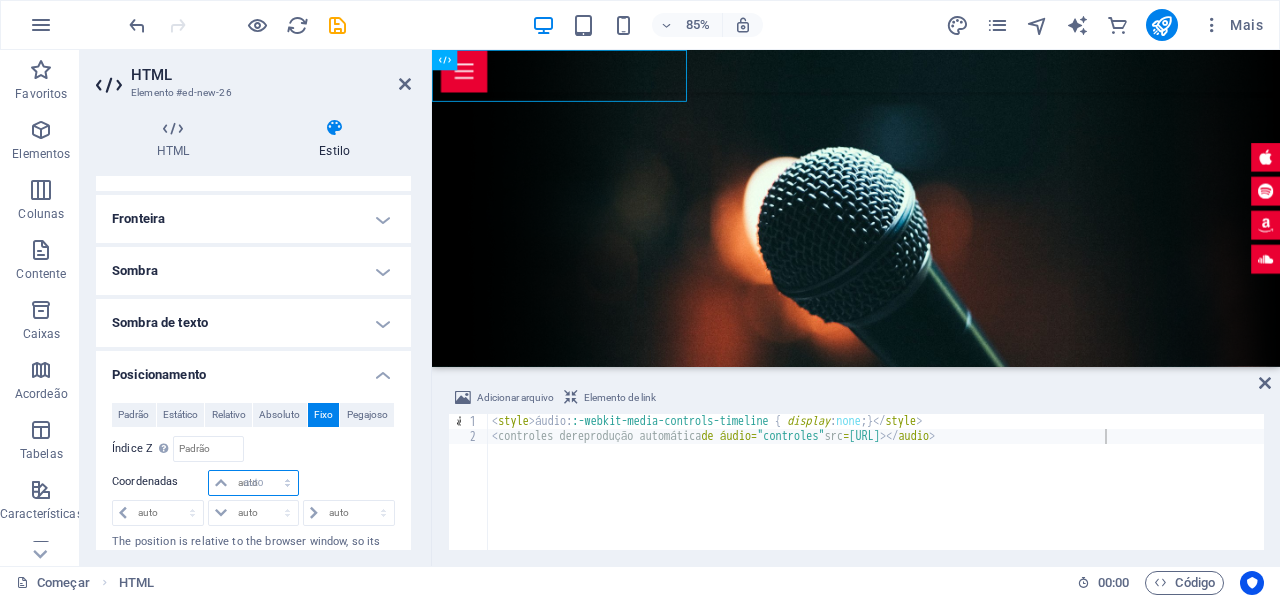 click on "auto px resto % em" at bounding box center (253, 483) 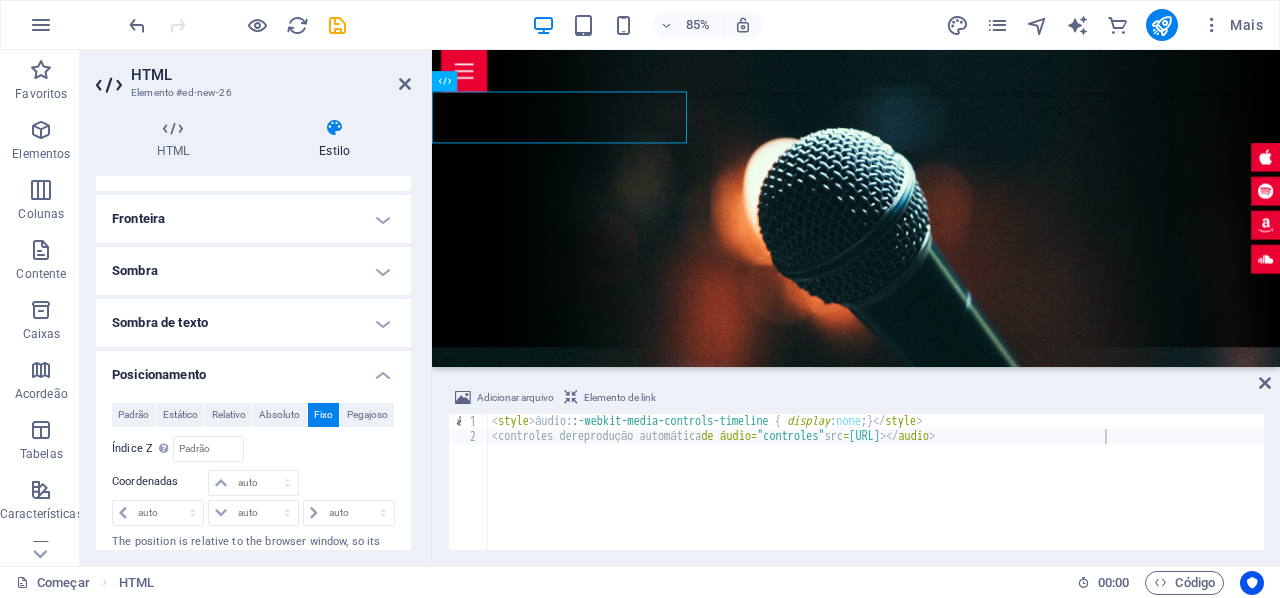scroll, scrollTop: 0, scrollLeft: 0, axis: both 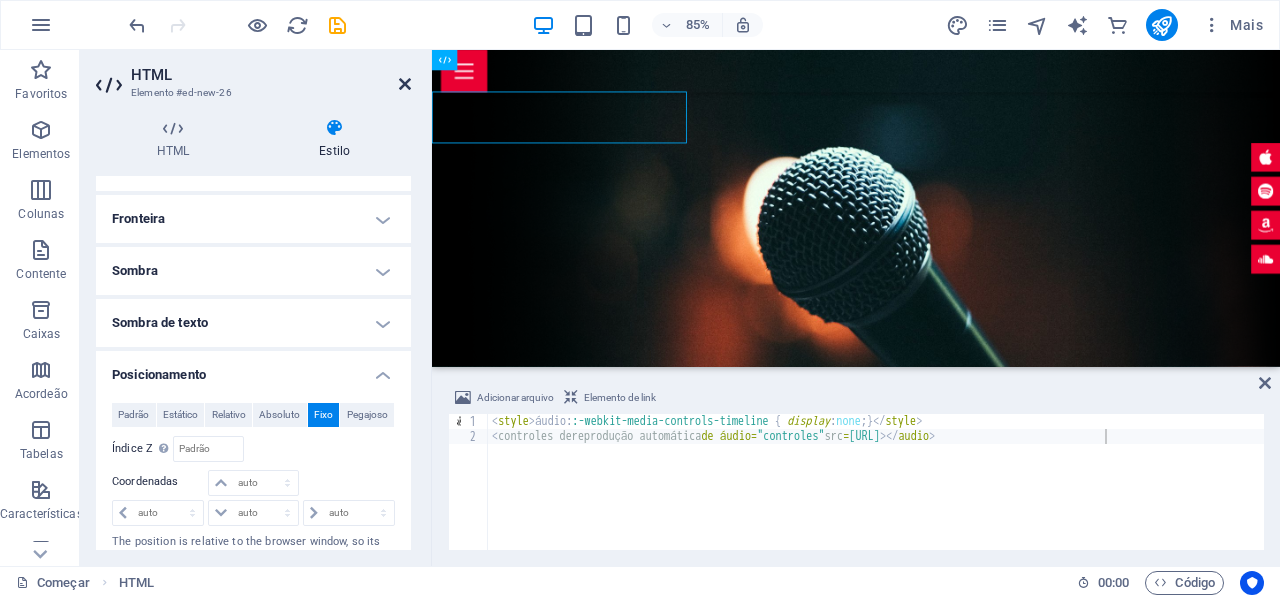 click at bounding box center [405, 84] 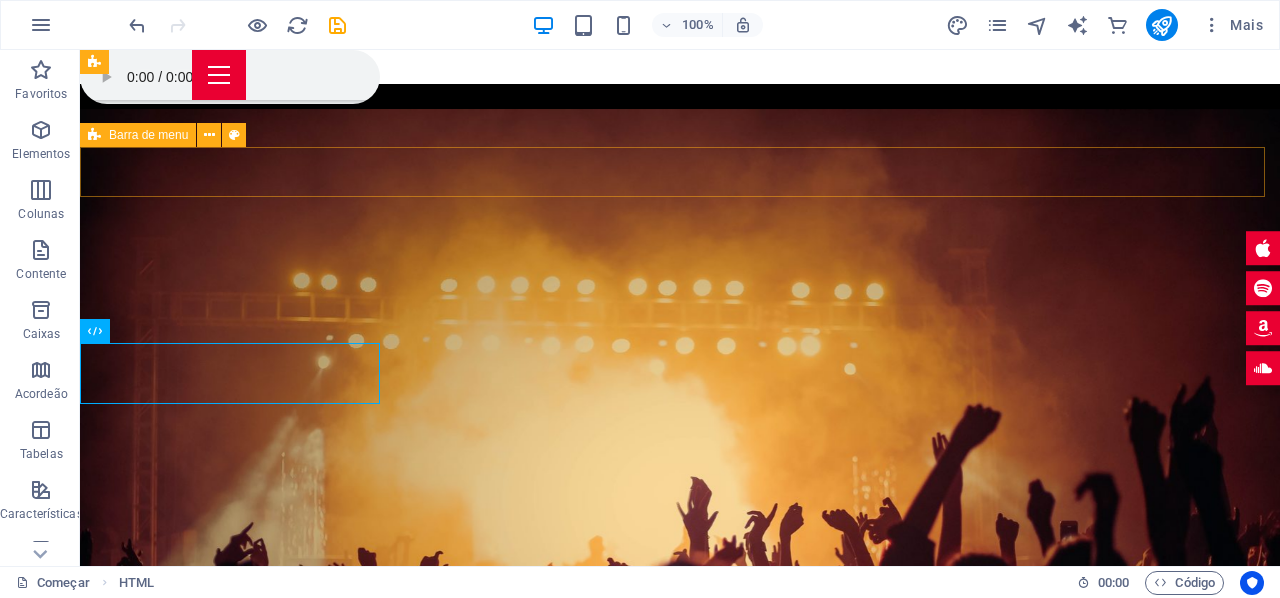 scroll, scrollTop: 3400, scrollLeft: 0, axis: vertical 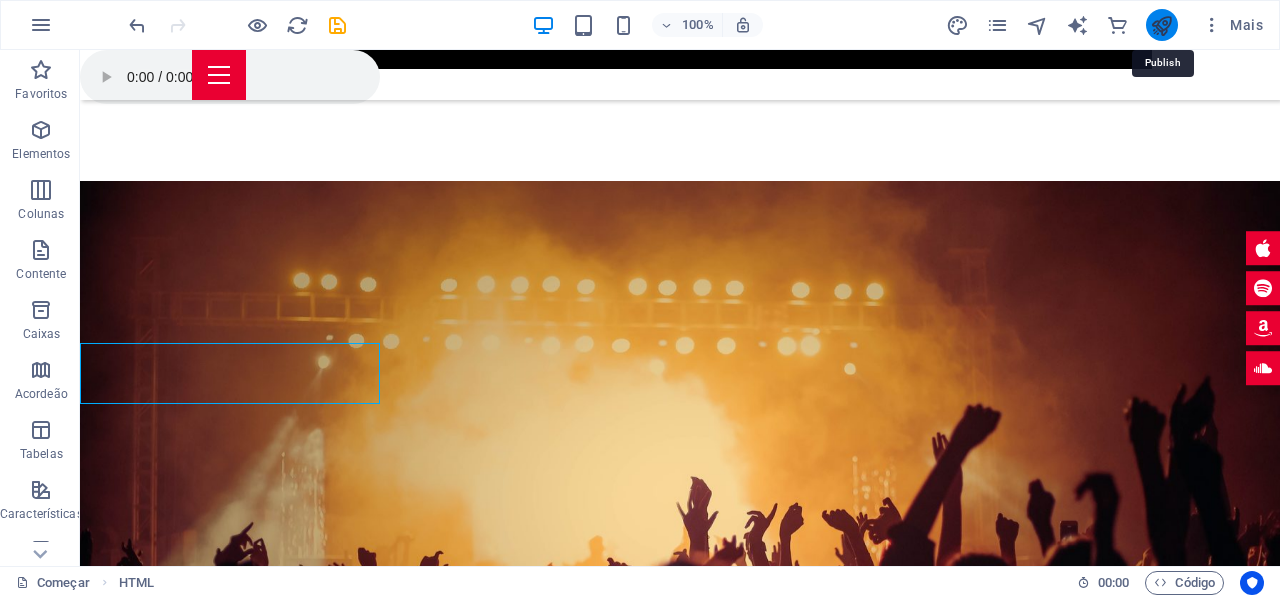click at bounding box center [1161, 25] 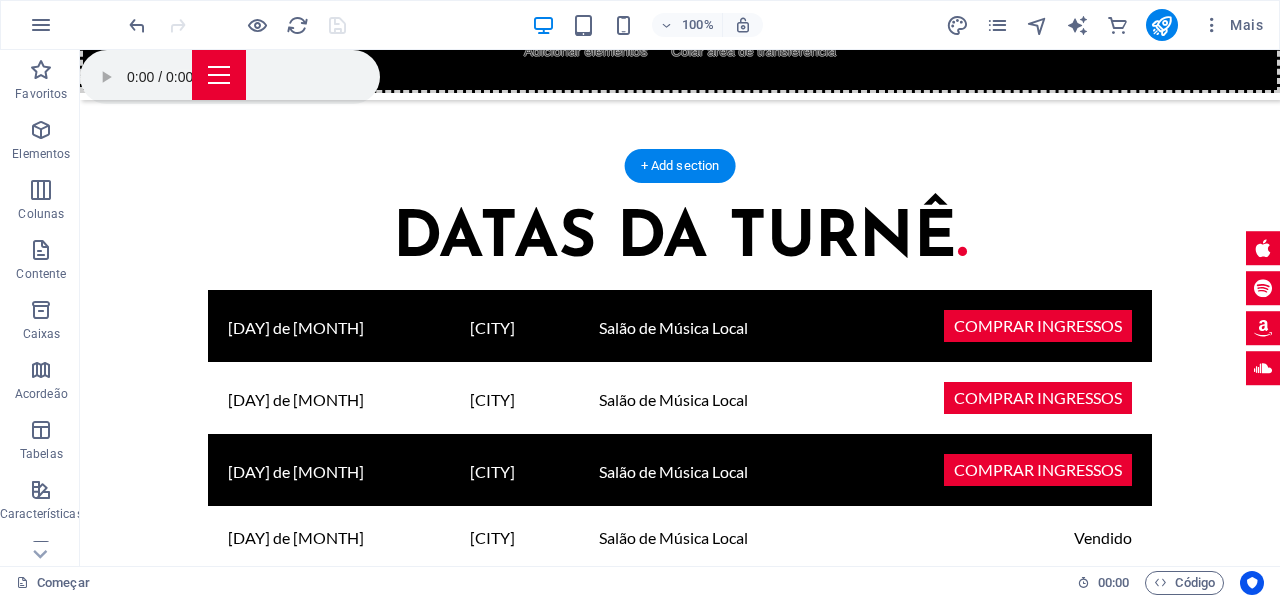 scroll, scrollTop: 2698, scrollLeft: 0, axis: vertical 